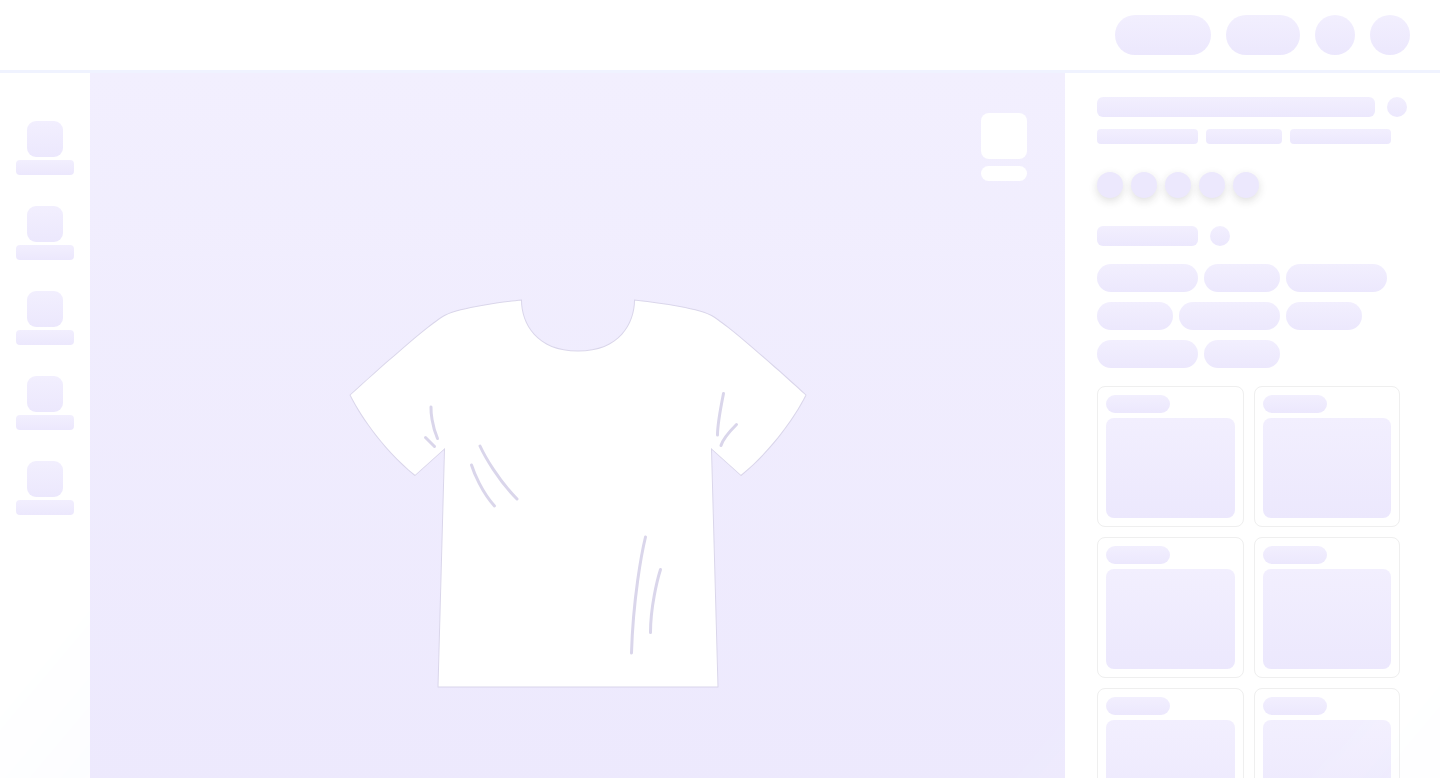 scroll, scrollTop: 0, scrollLeft: 0, axis: both 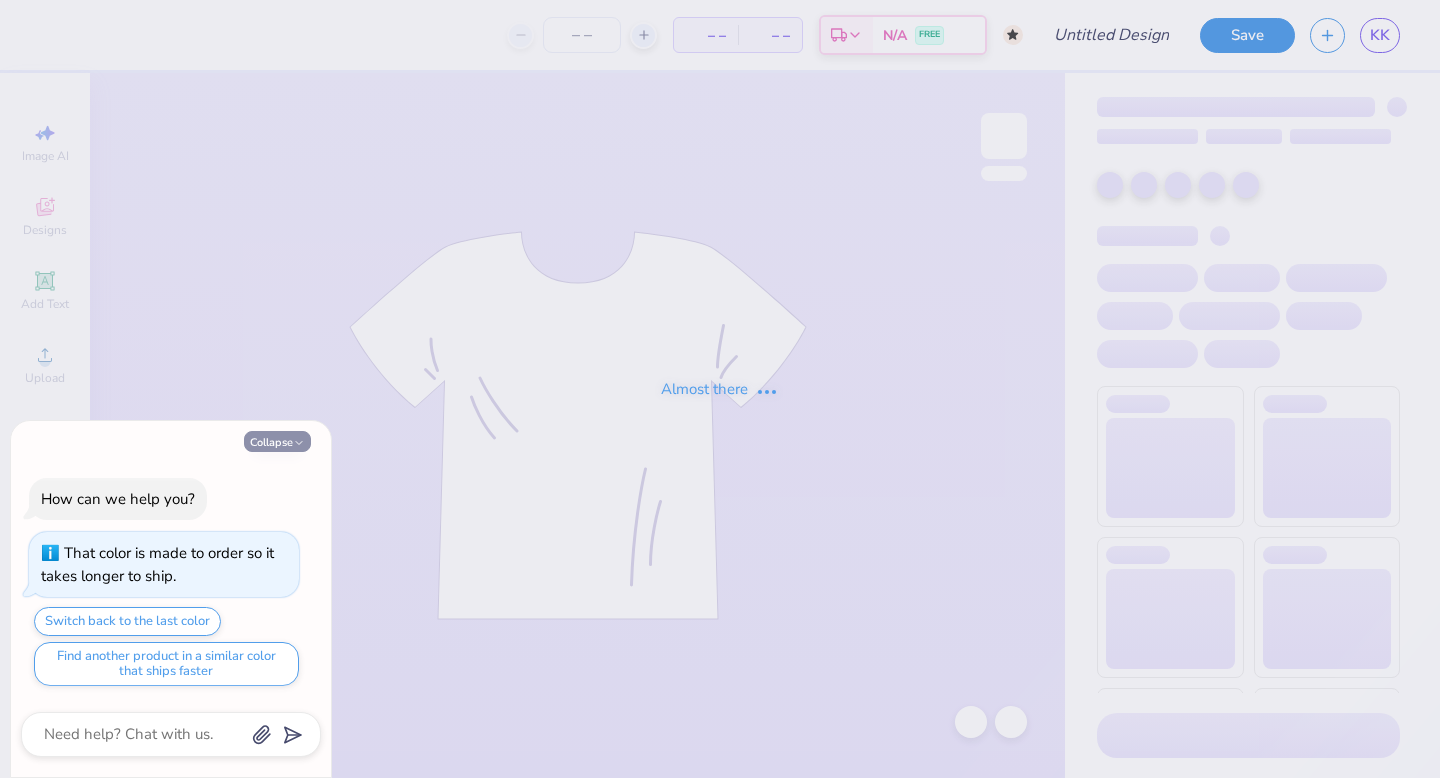 click on "Collapse" at bounding box center [277, 441] 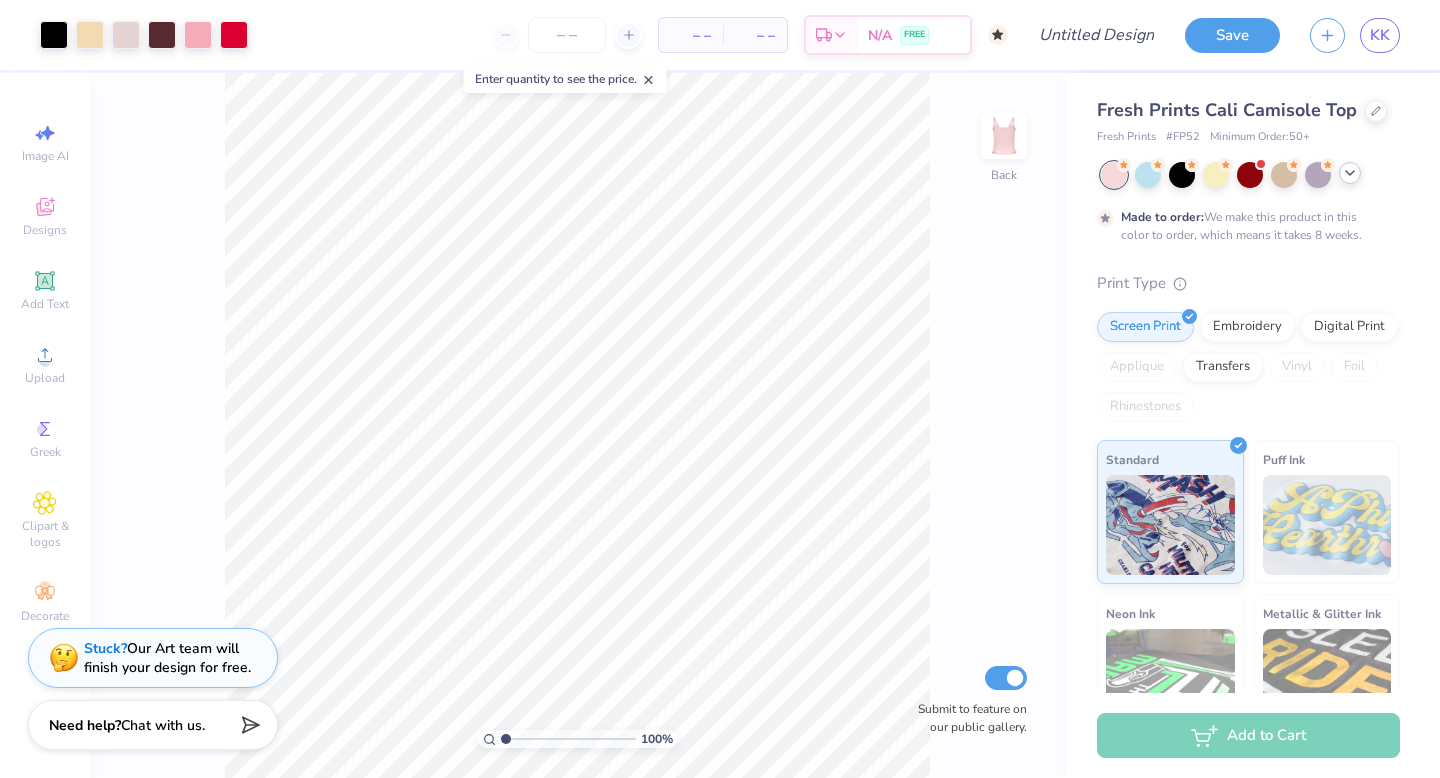 click 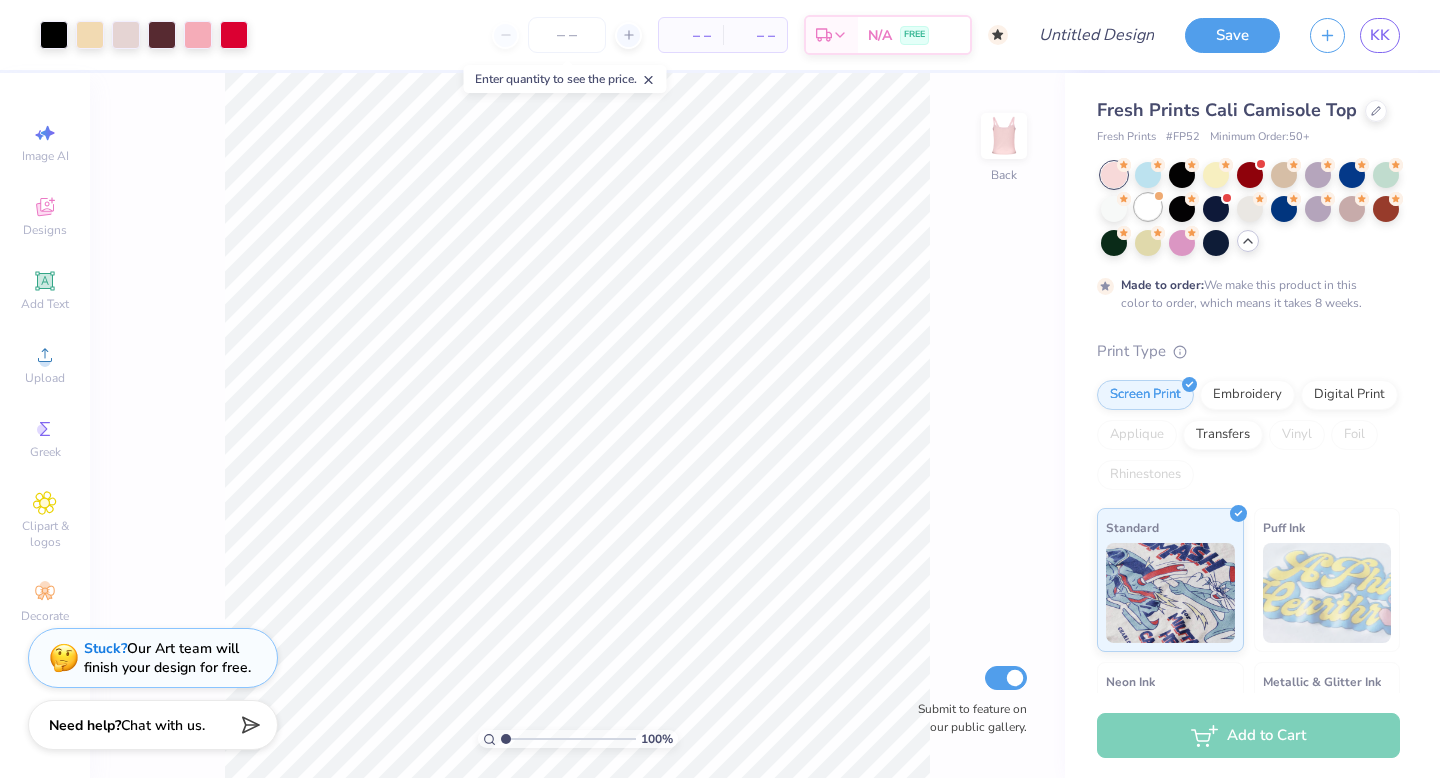 click at bounding box center (1148, 207) 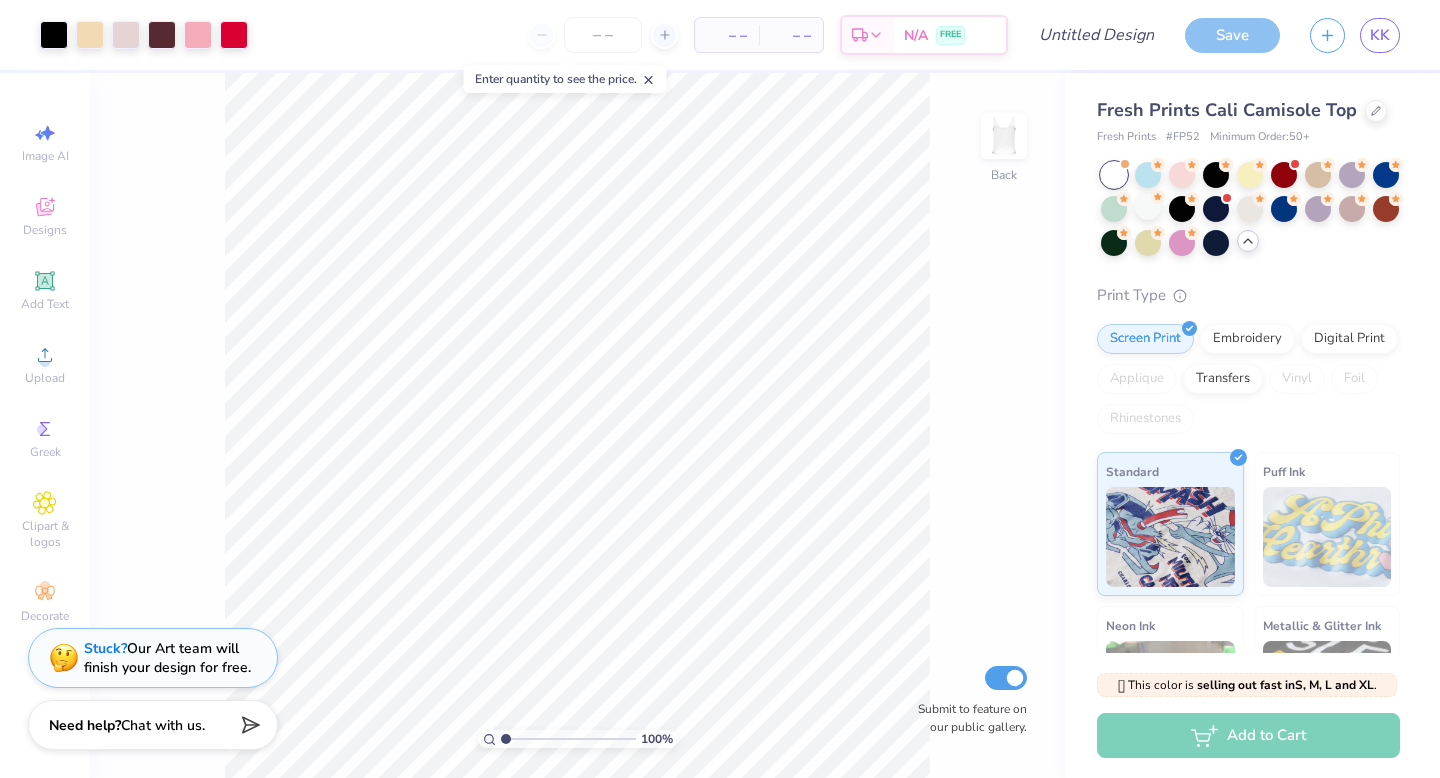 type on "x" 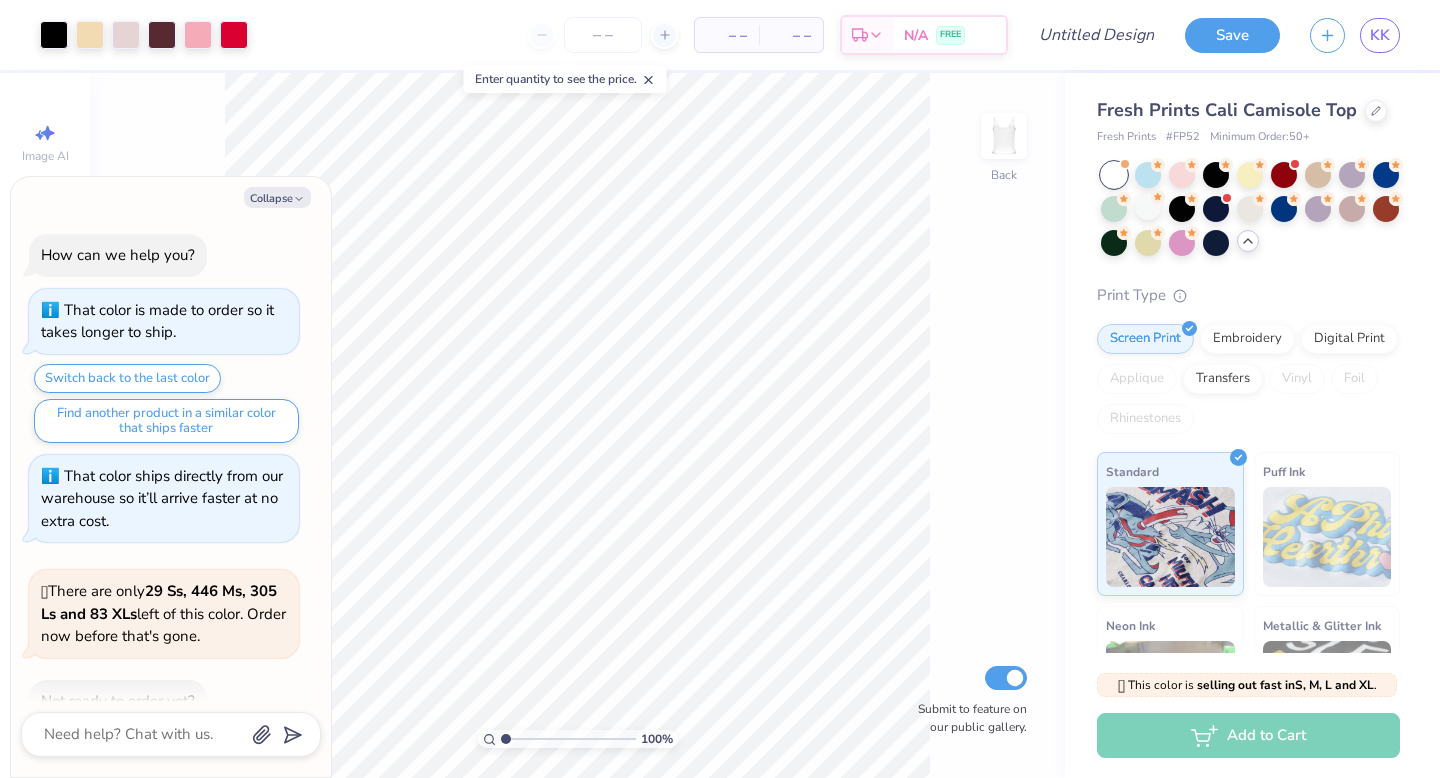 scroll, scrollTop: 116, scrollLeft: 0, axis: vertical 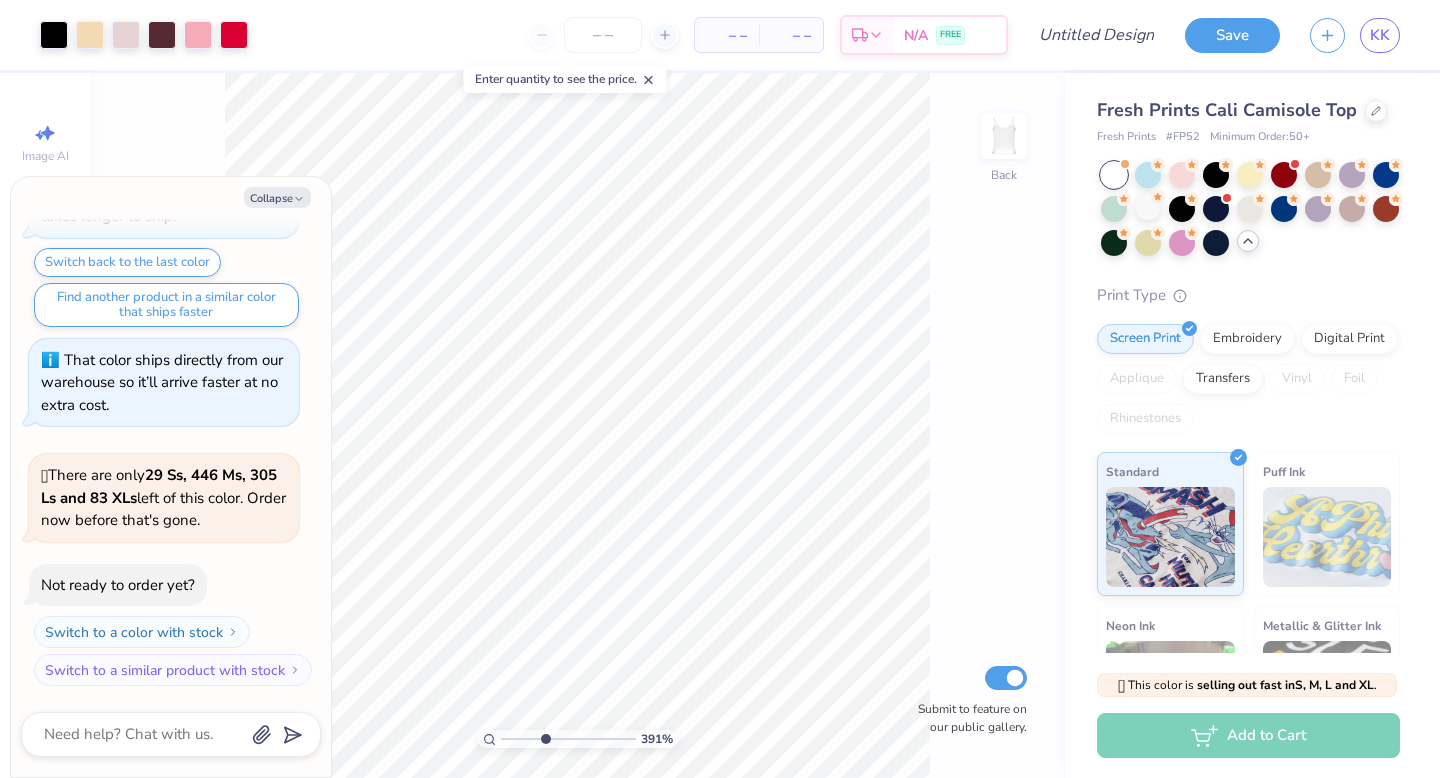 drag, startPoint x: 502, startPoint y: 740, endPoint x: 544, endPoint y: 737, distance: 42.107006 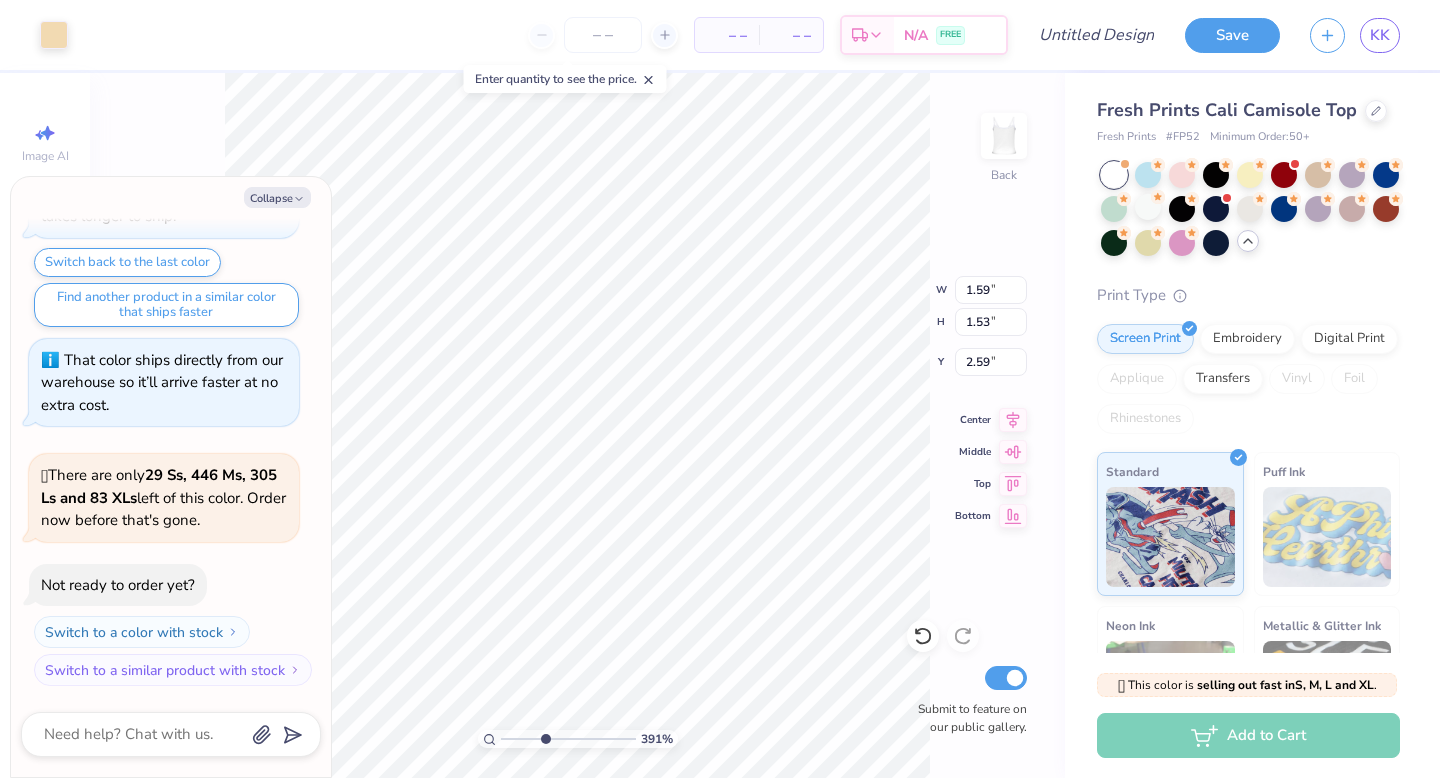 type on "x" 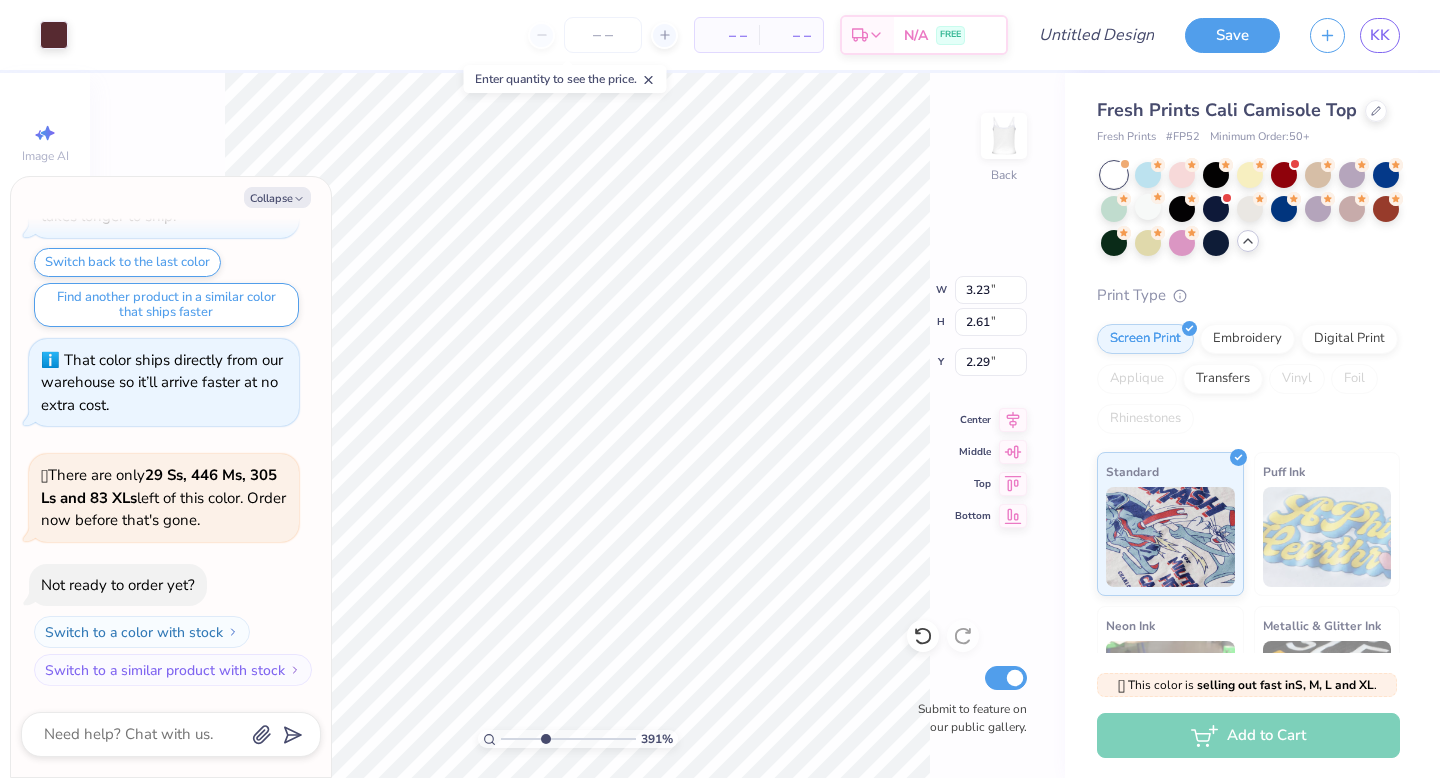 type on "x" 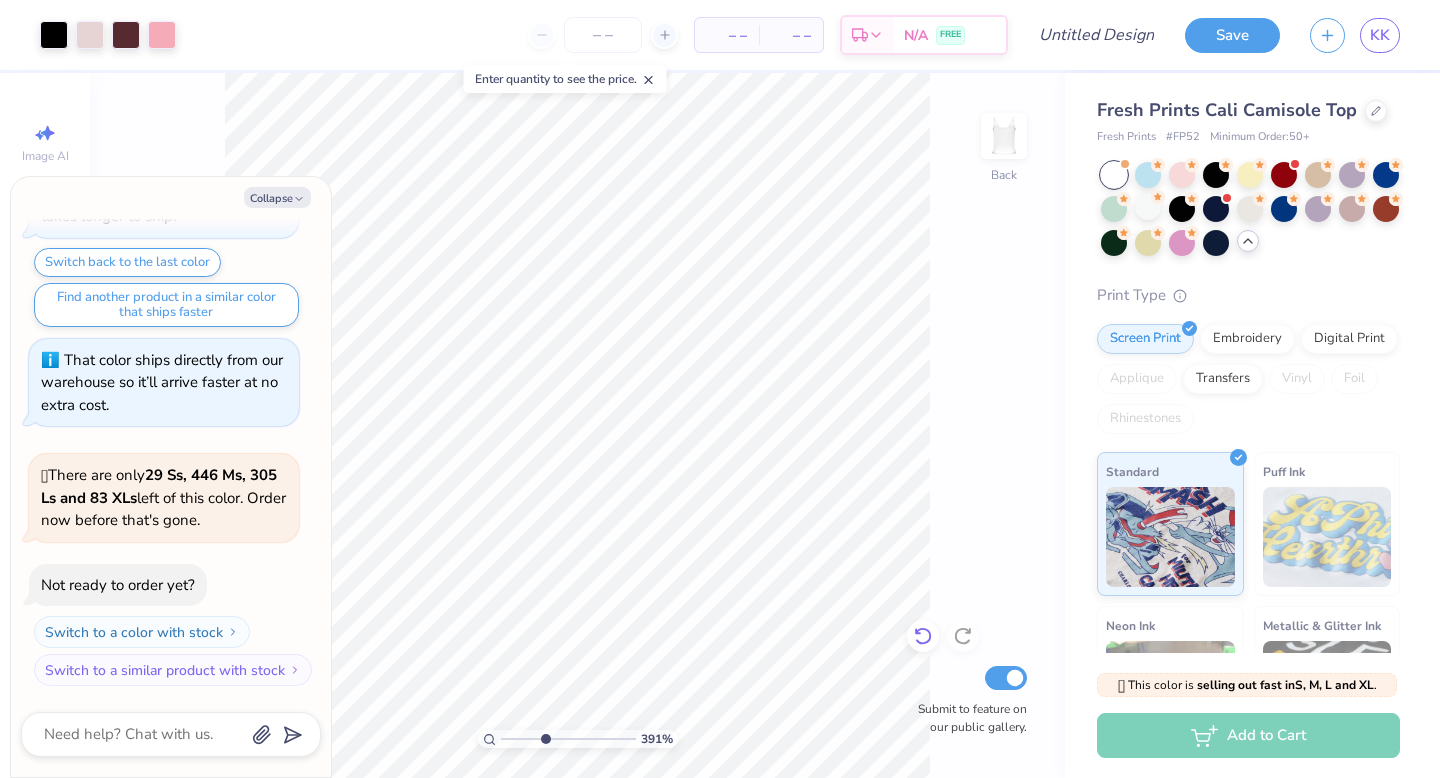 click 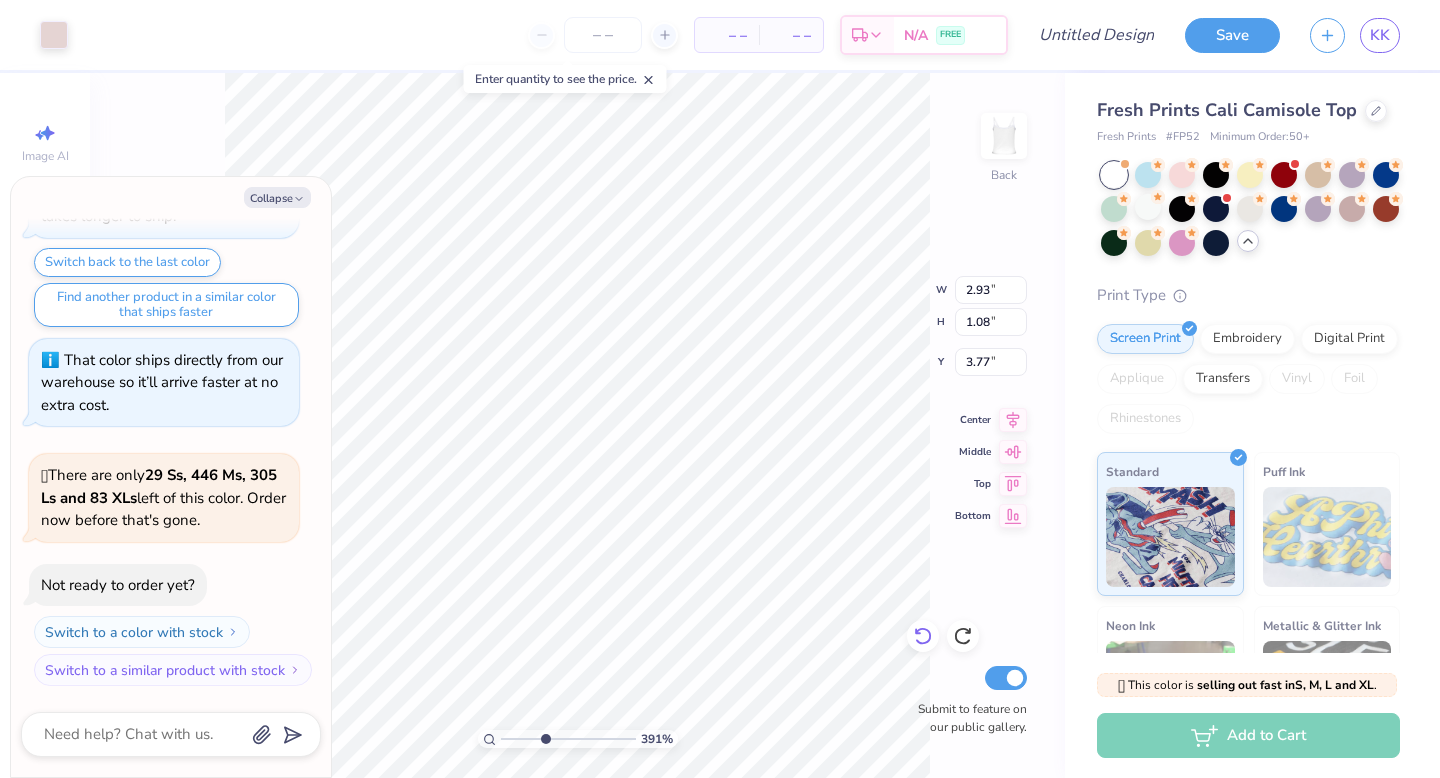 type on "x" 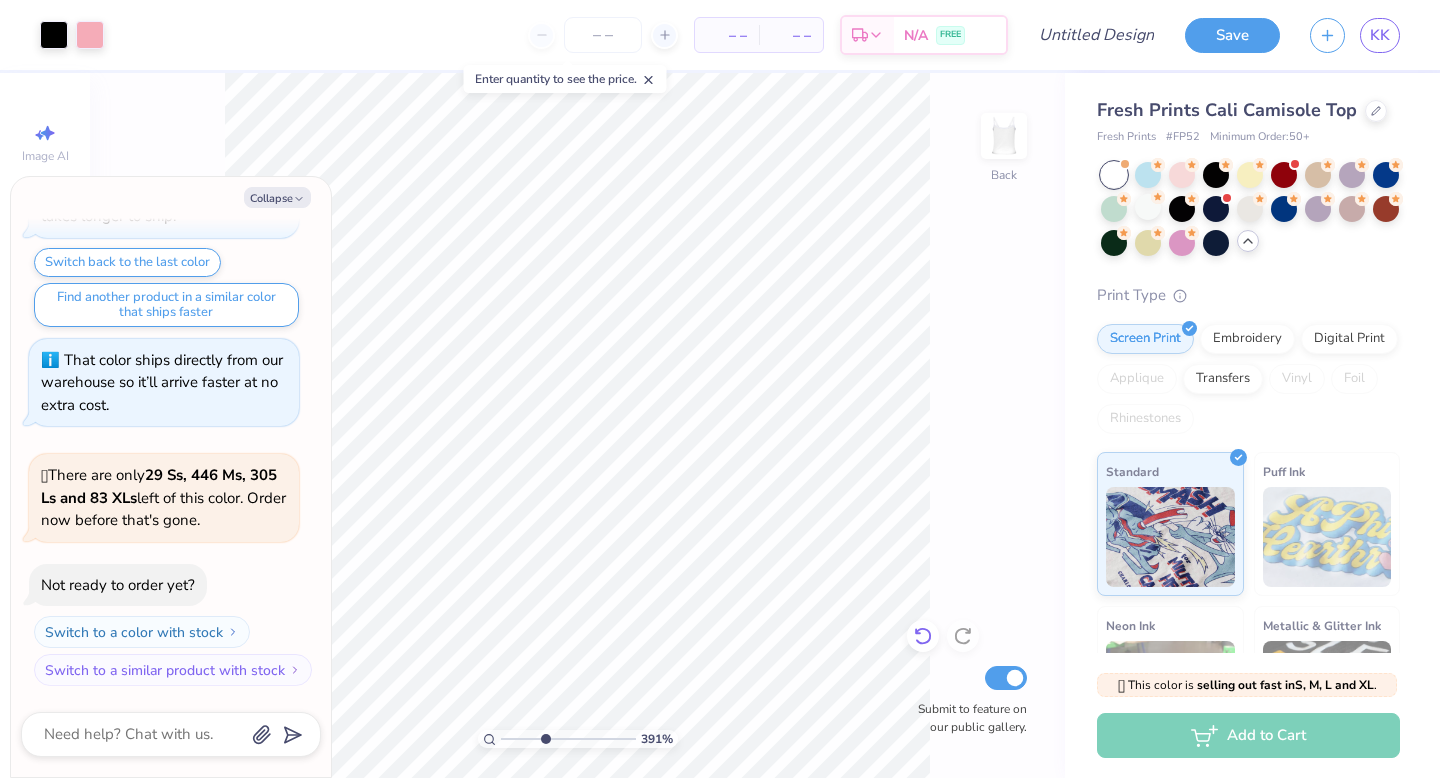 click 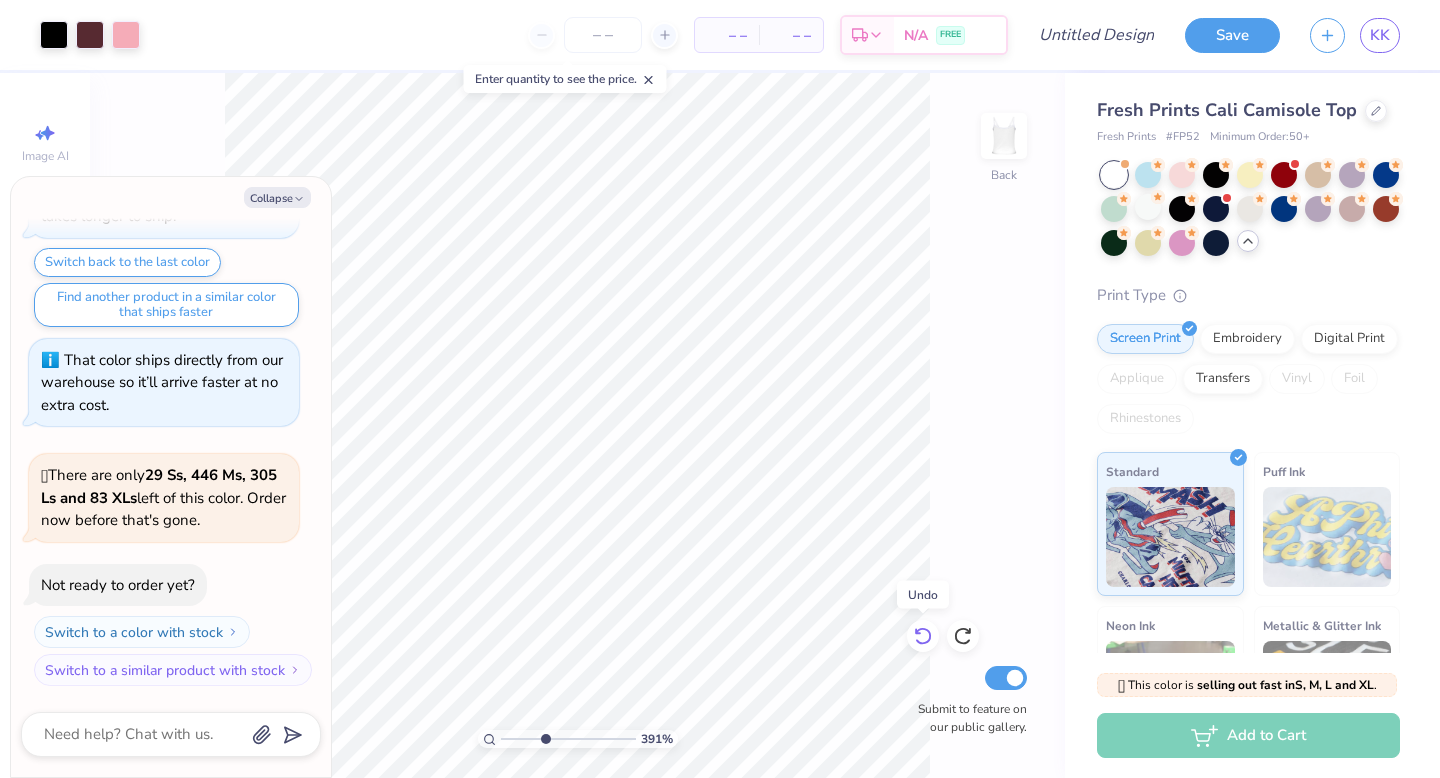 click 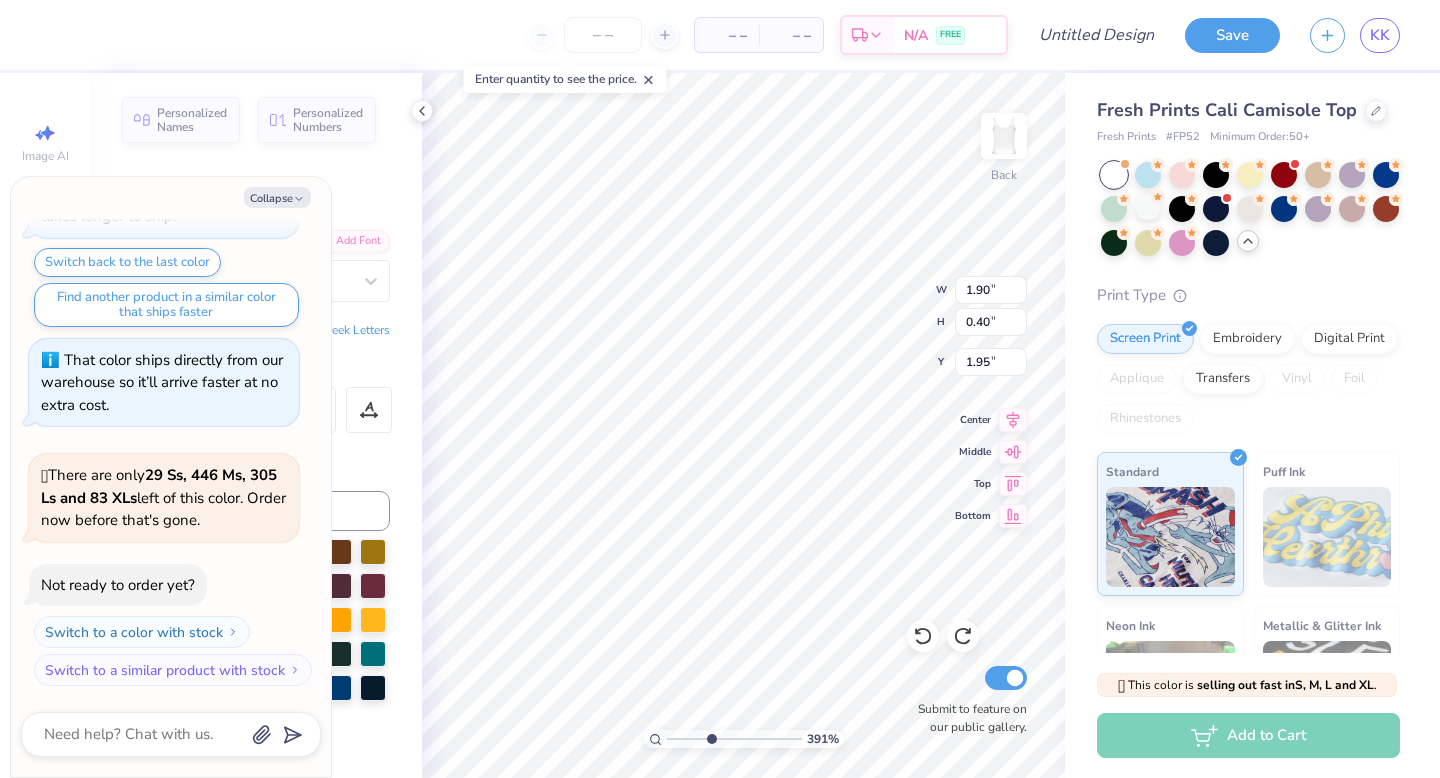 type on "x" 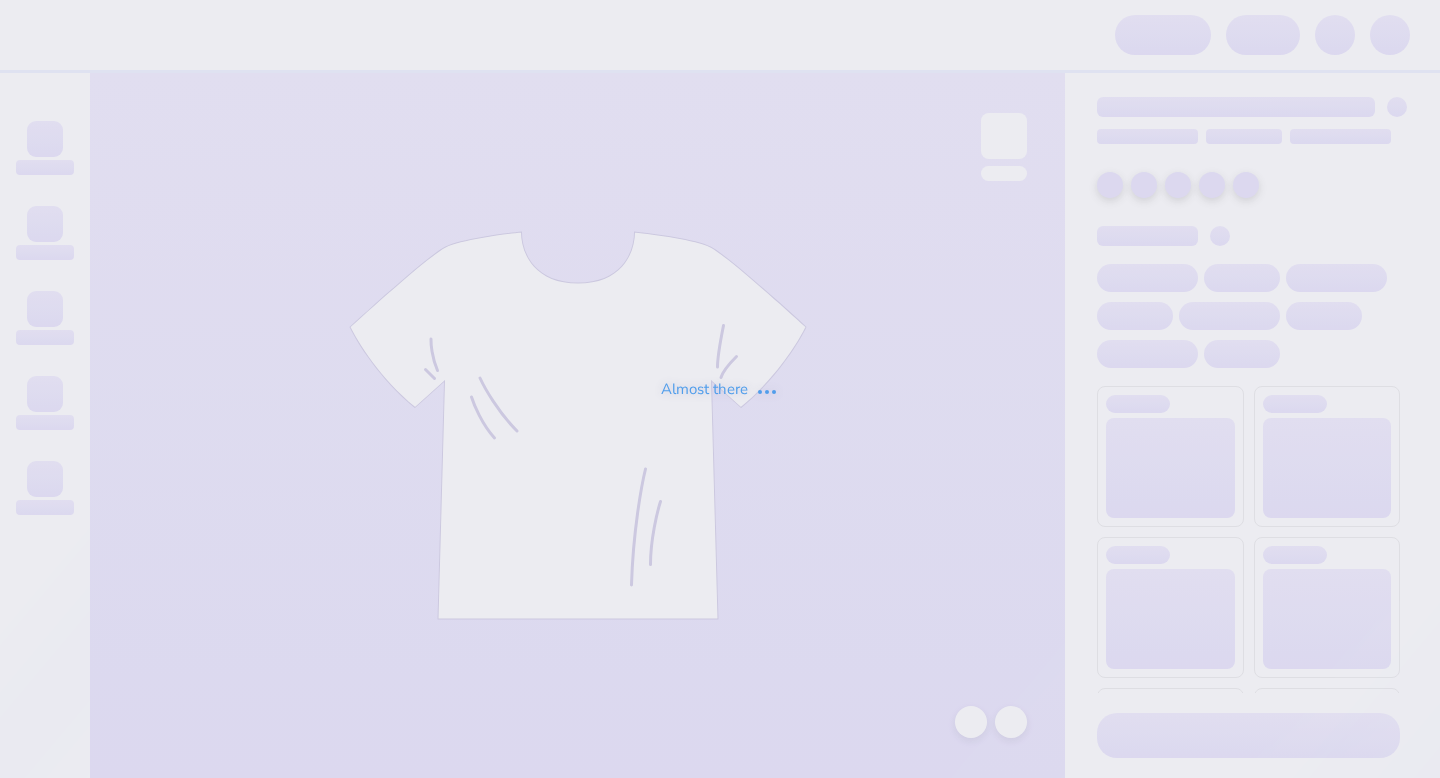 scroll, scrollTop: 0, scrollLeft: 0, axis: both 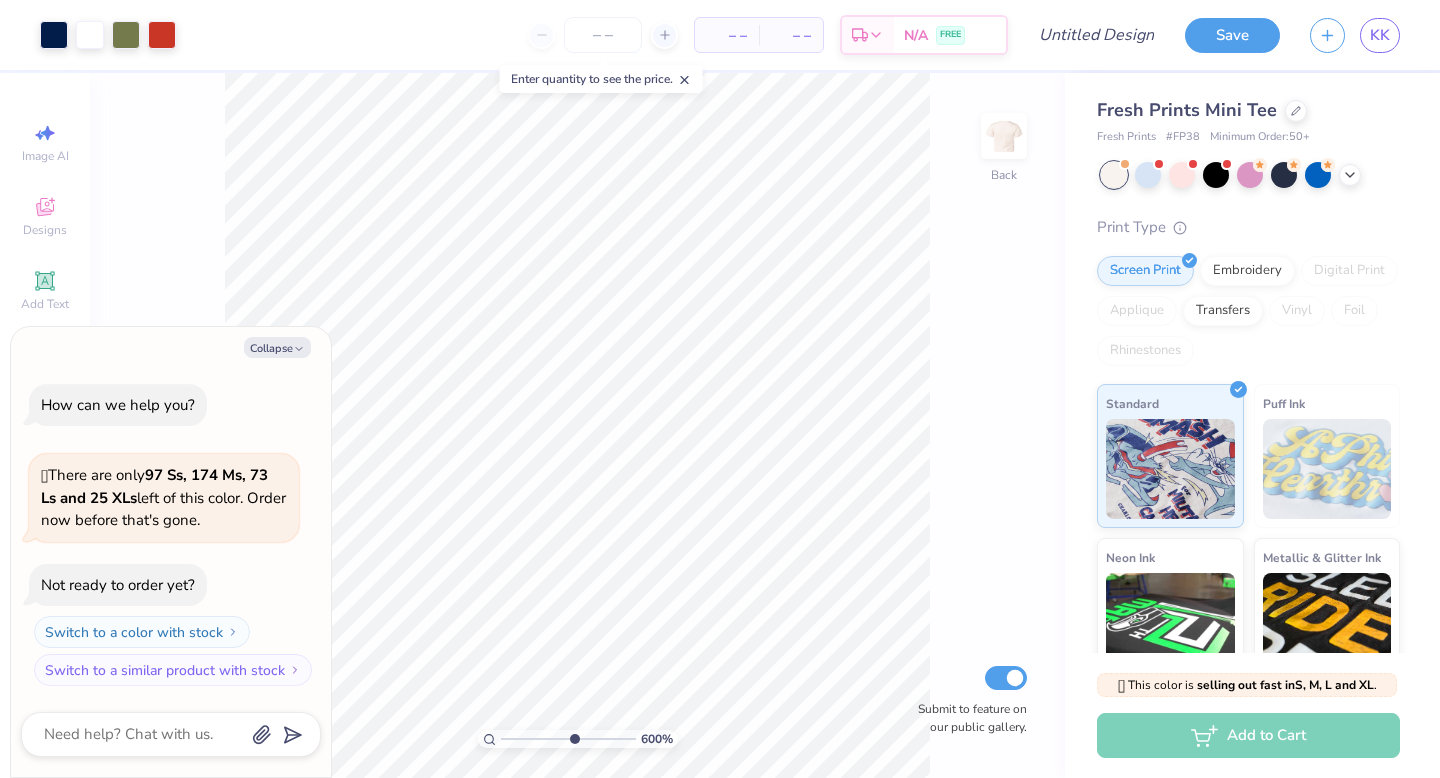 type on "5.88" 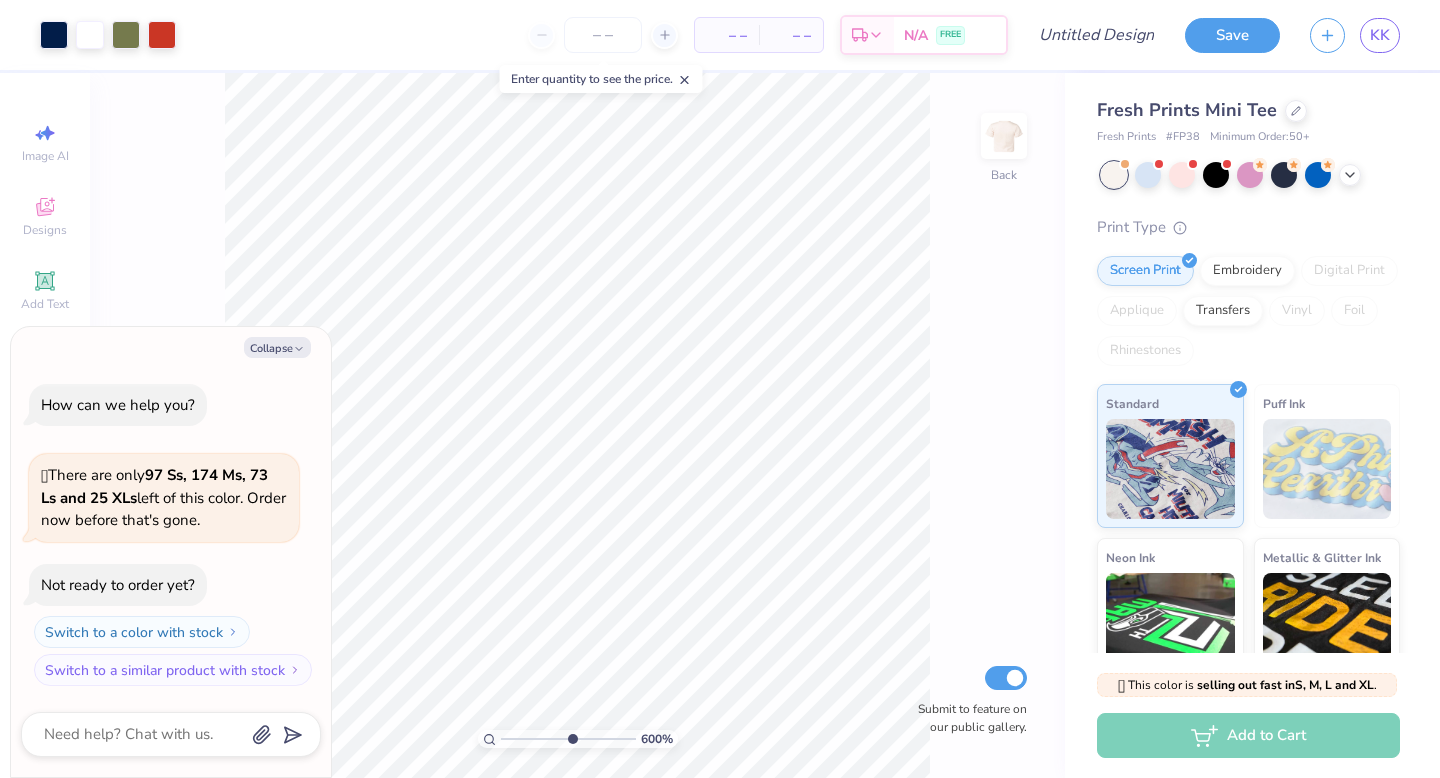 click on "600  %" at bounding box center (577, 425) 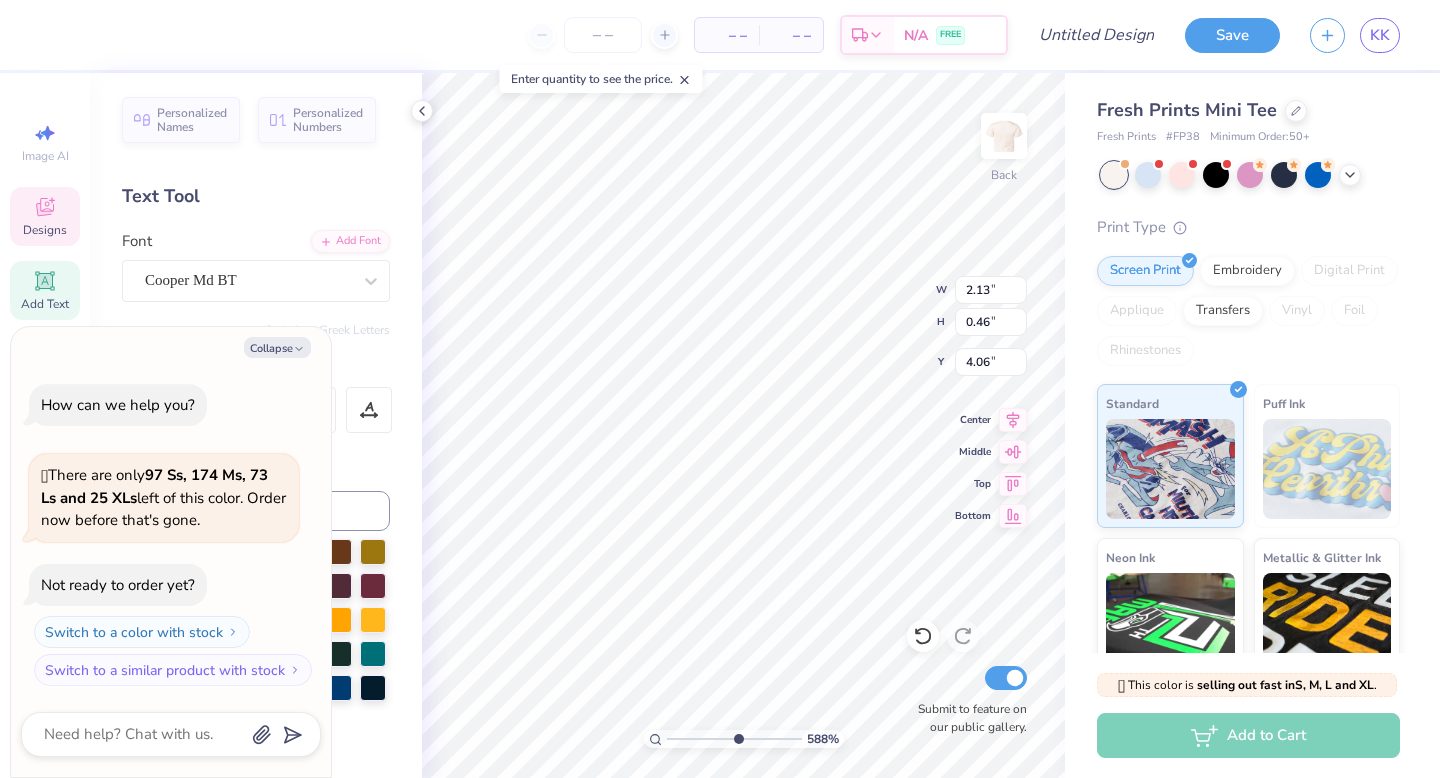 type on "x" 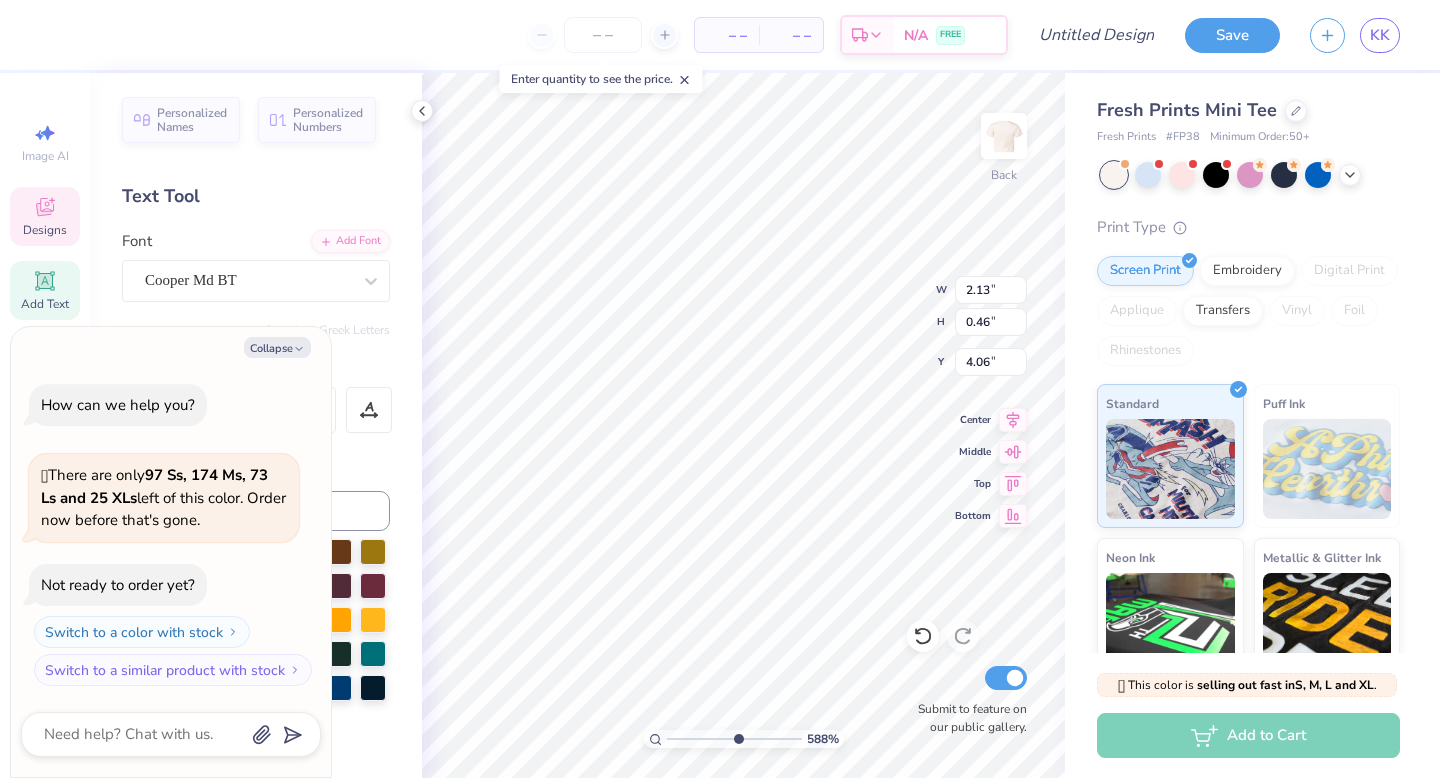 type on "x" 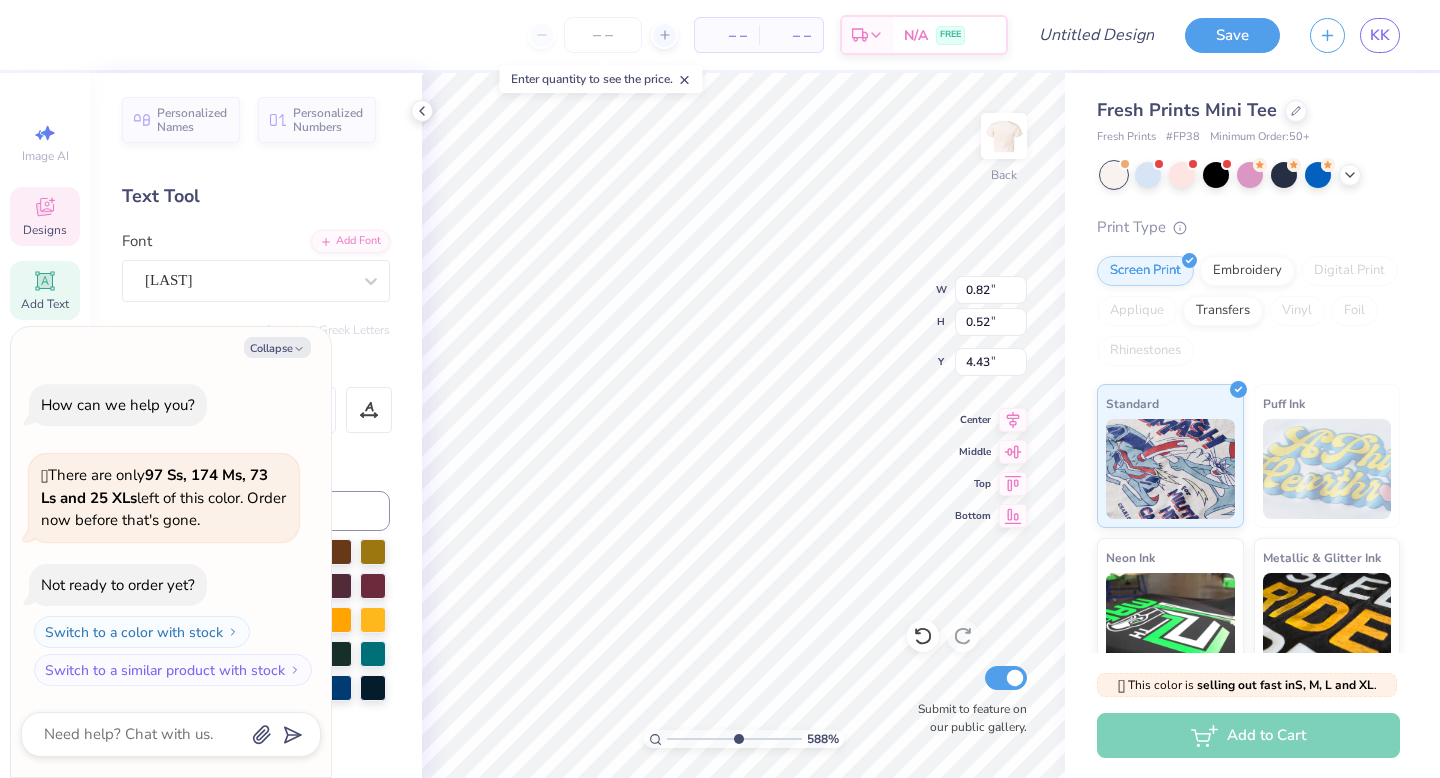 type on "x" 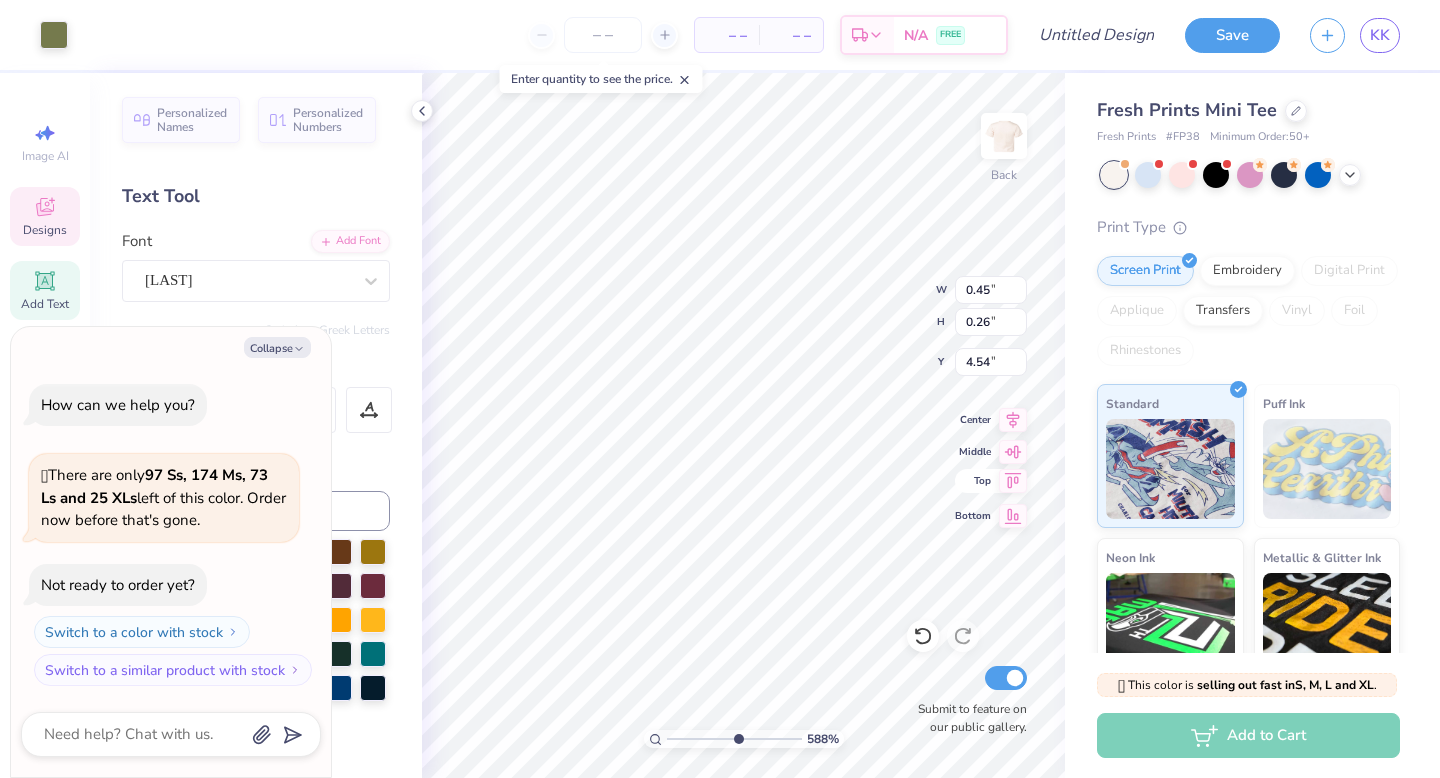 drag, startPoint x: 502, startPoint y: 739, endPoint x: 970, endPoint y: 482, distance: 533.9223 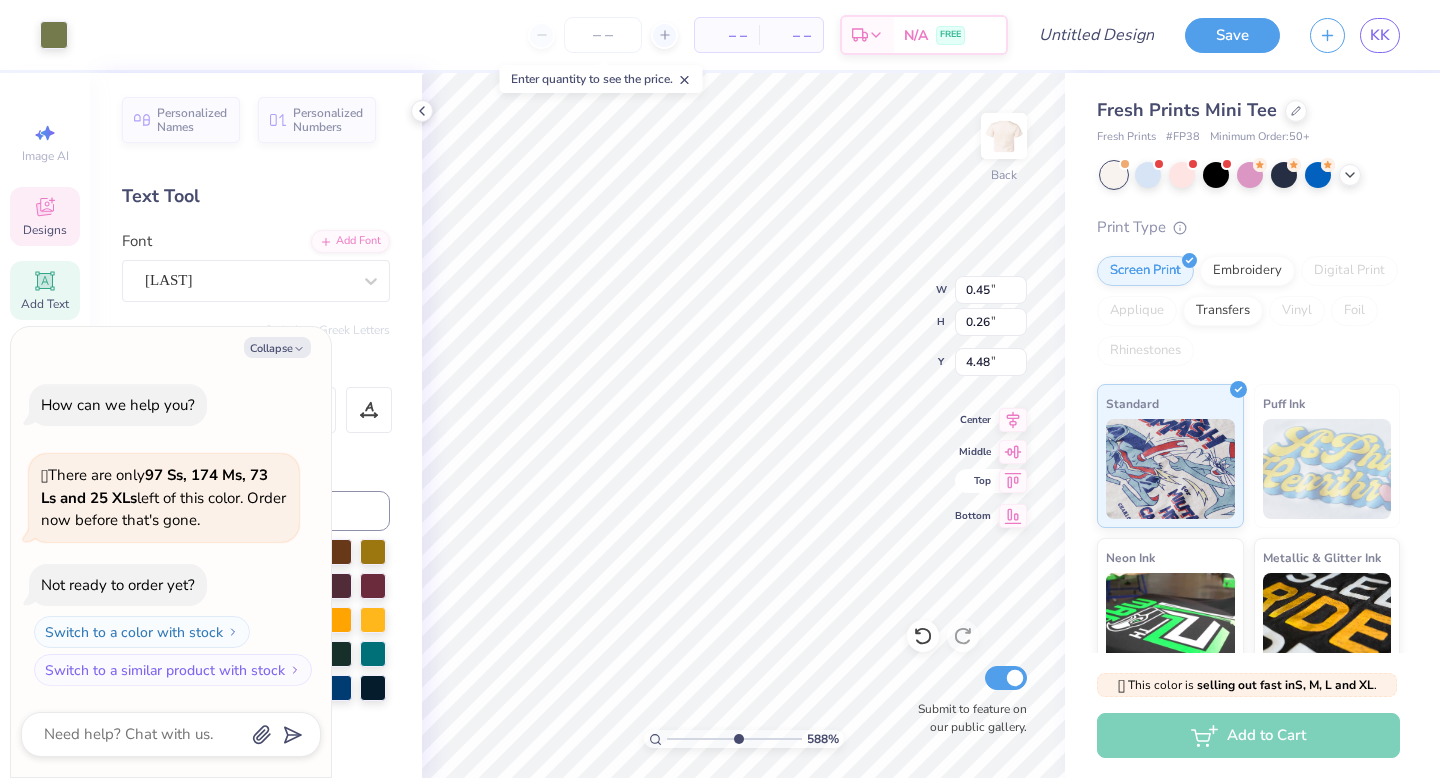 click on "Top" at bounding box center (991, 481) 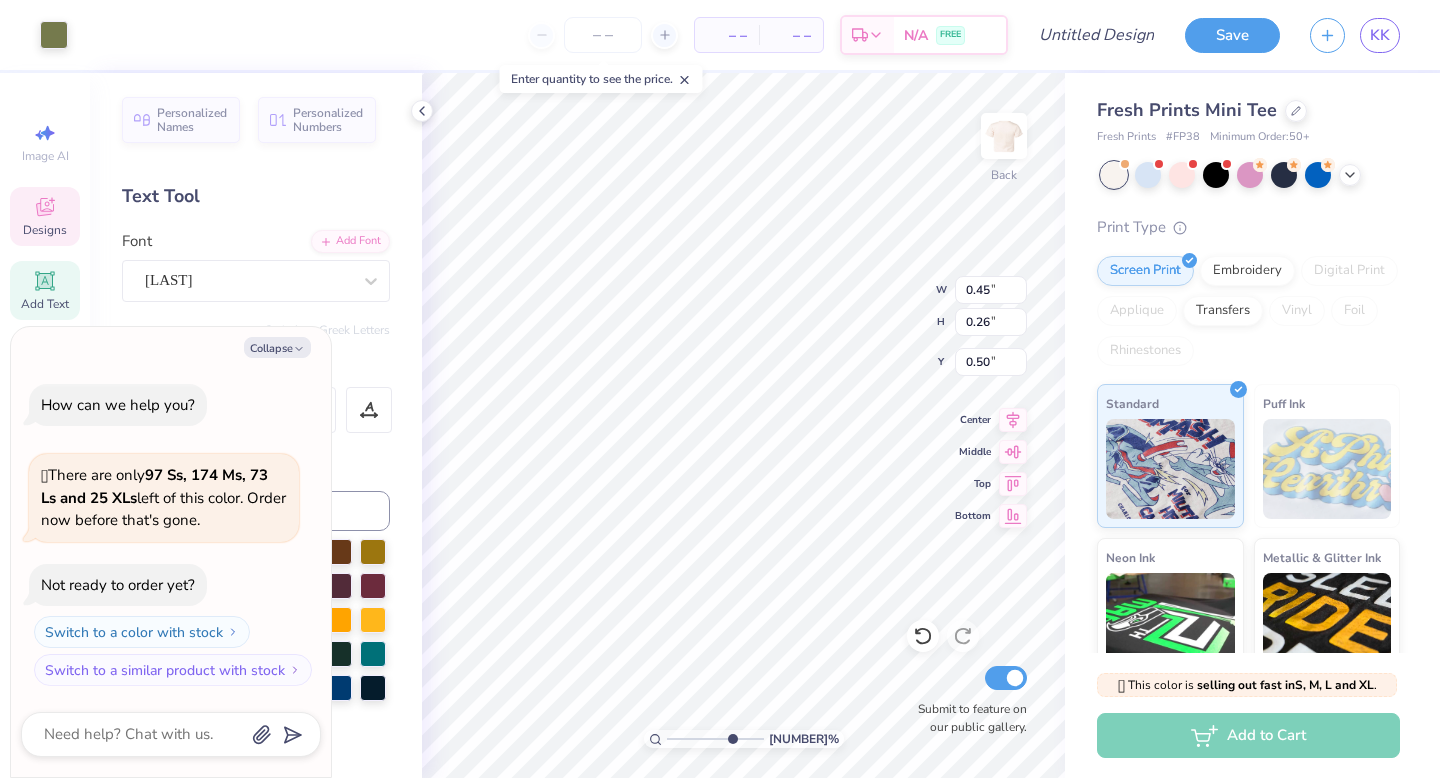 drag, startPoint x: 746, startPoint y: 737, endPoint x: 756, endPoint y: 736, distance: 10.049875 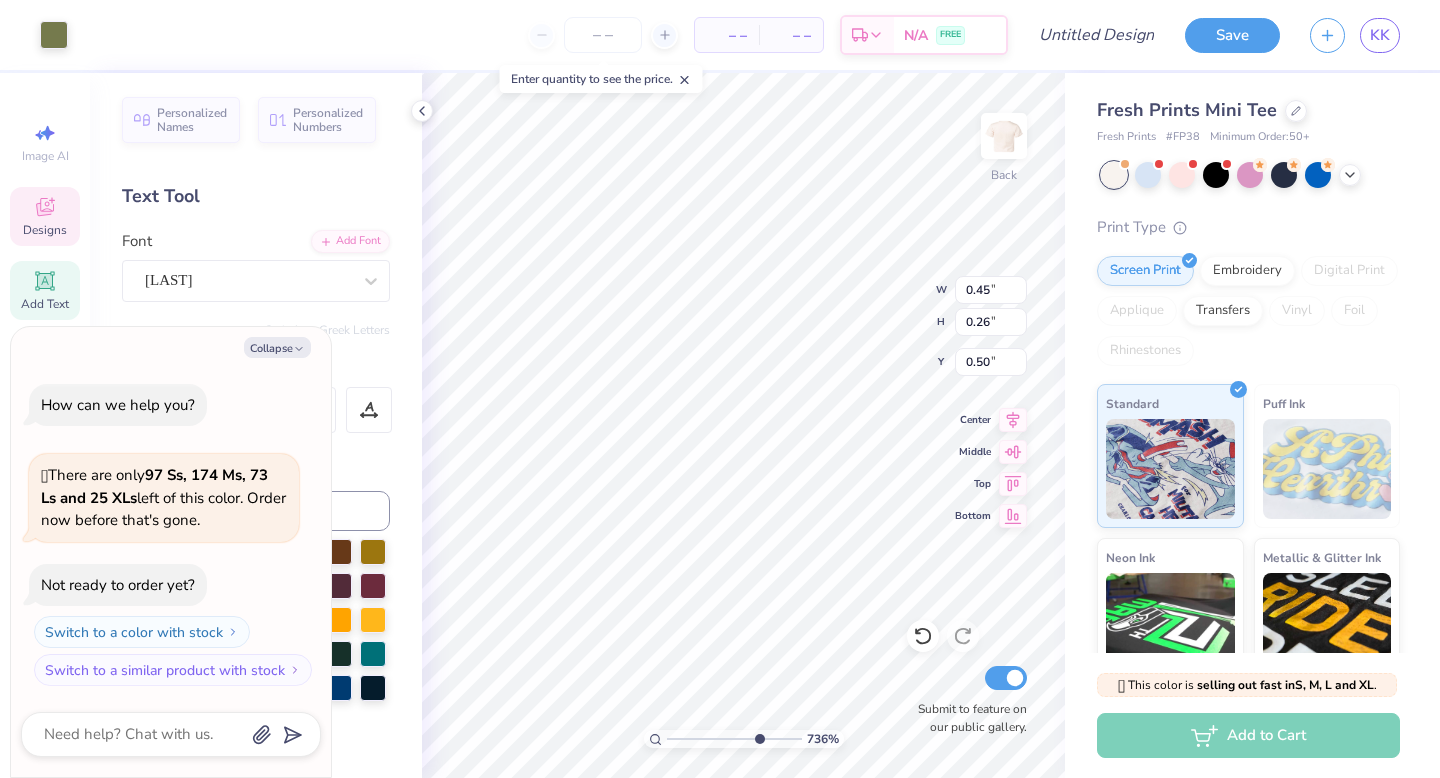 type on "x" 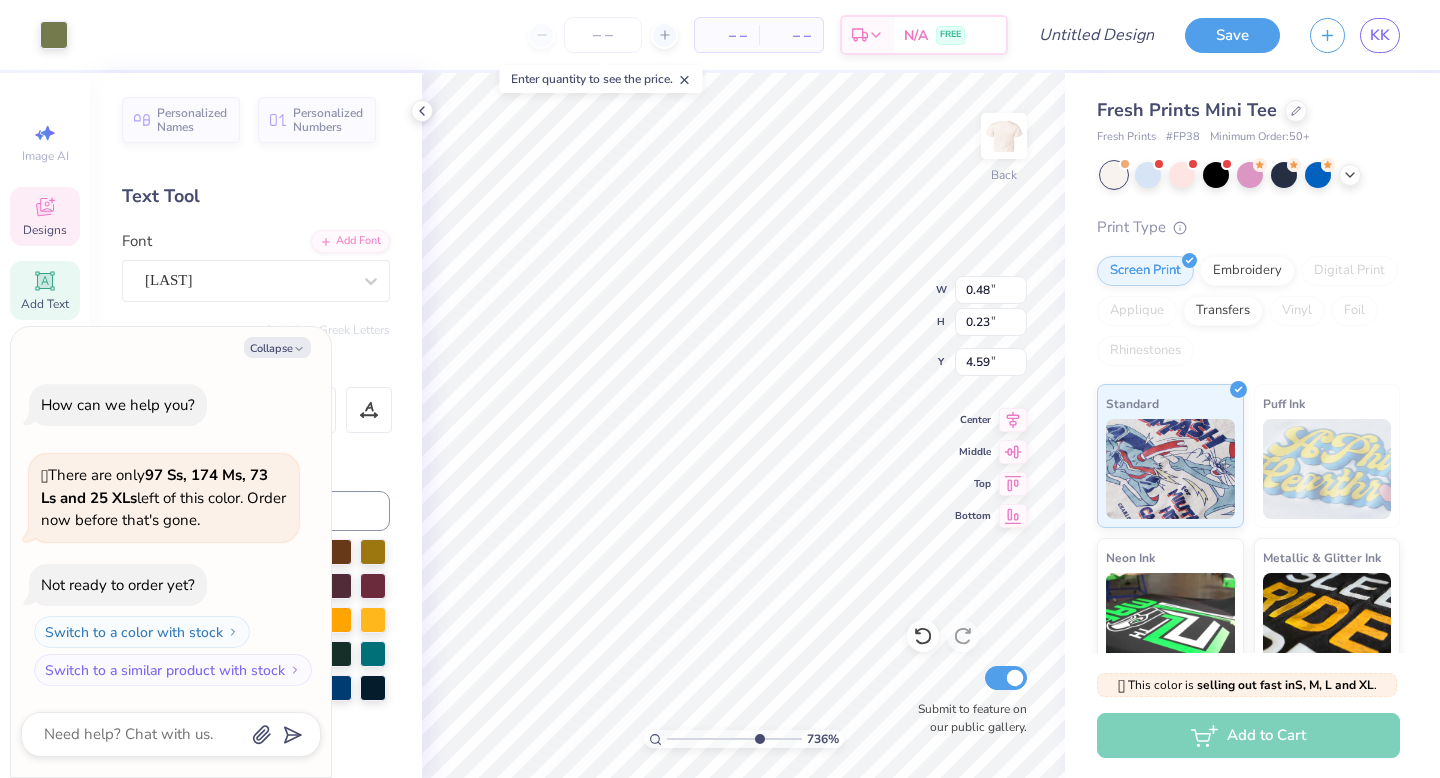 type on "x" 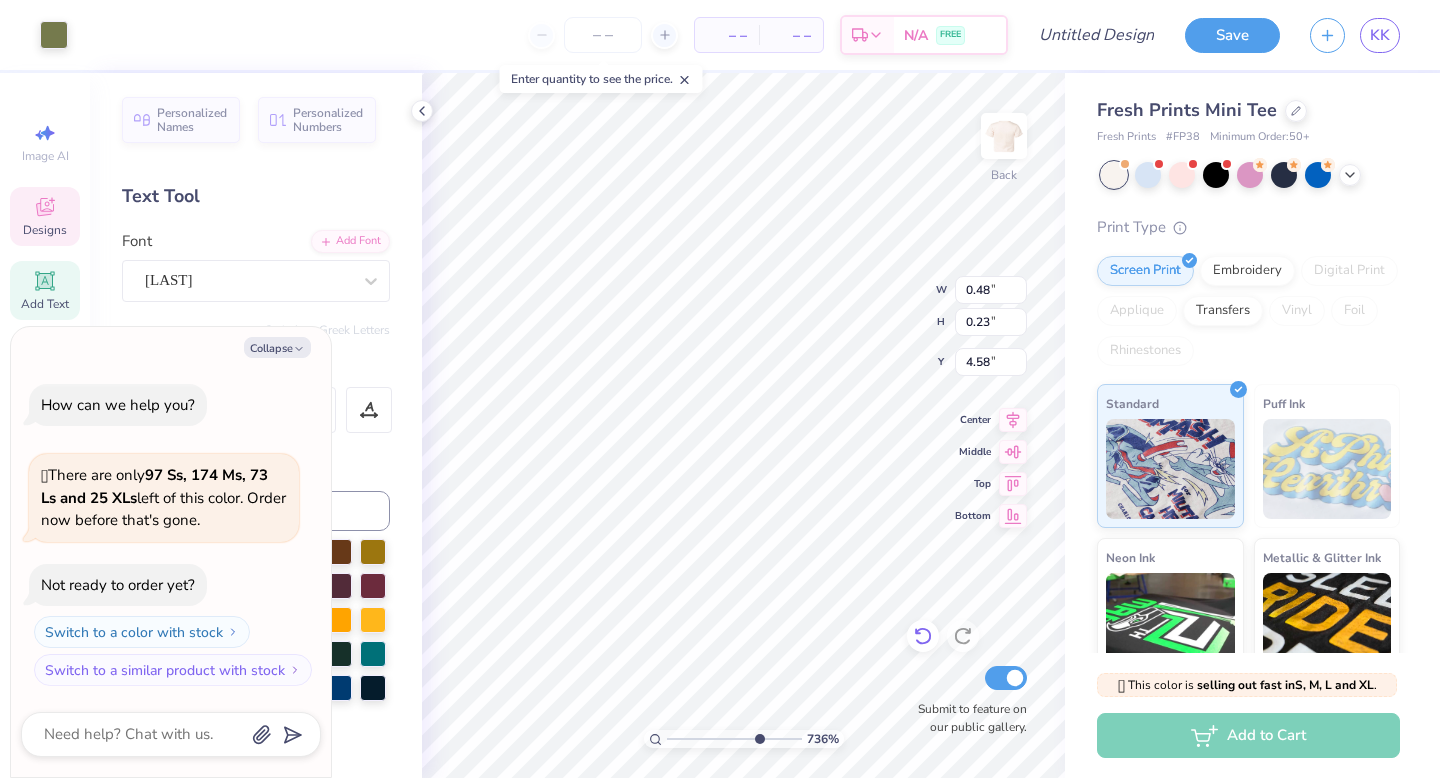 click at bounding box center (923, 636) 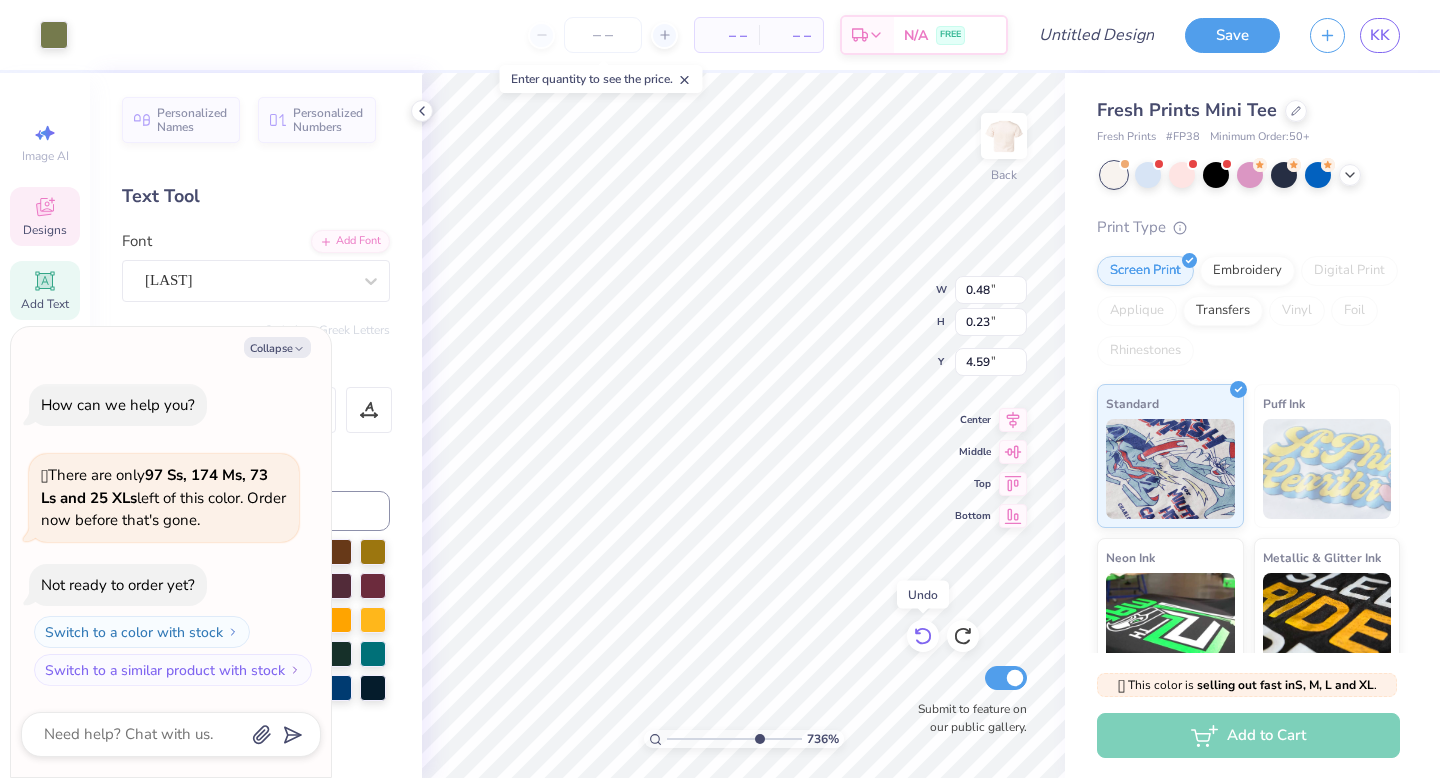 click 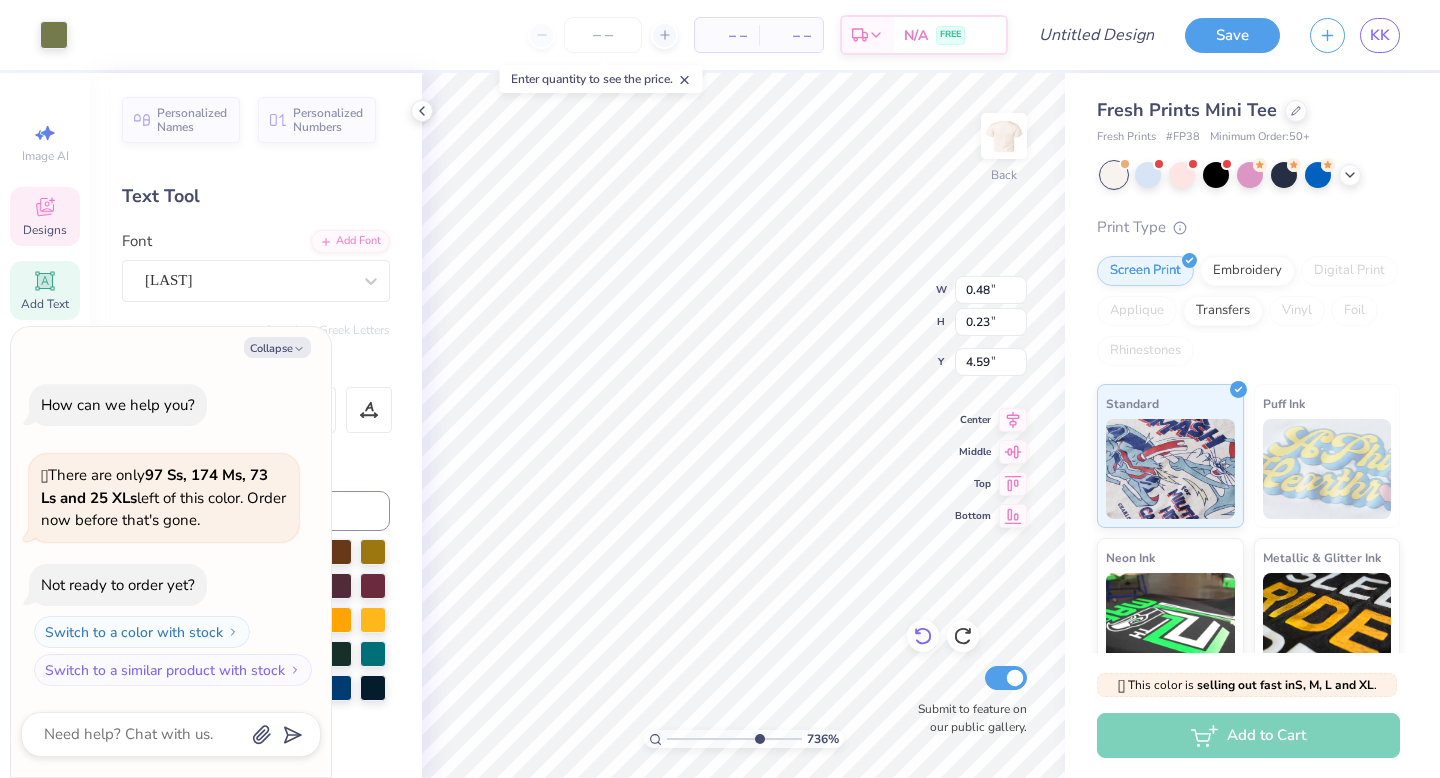 type on "x" 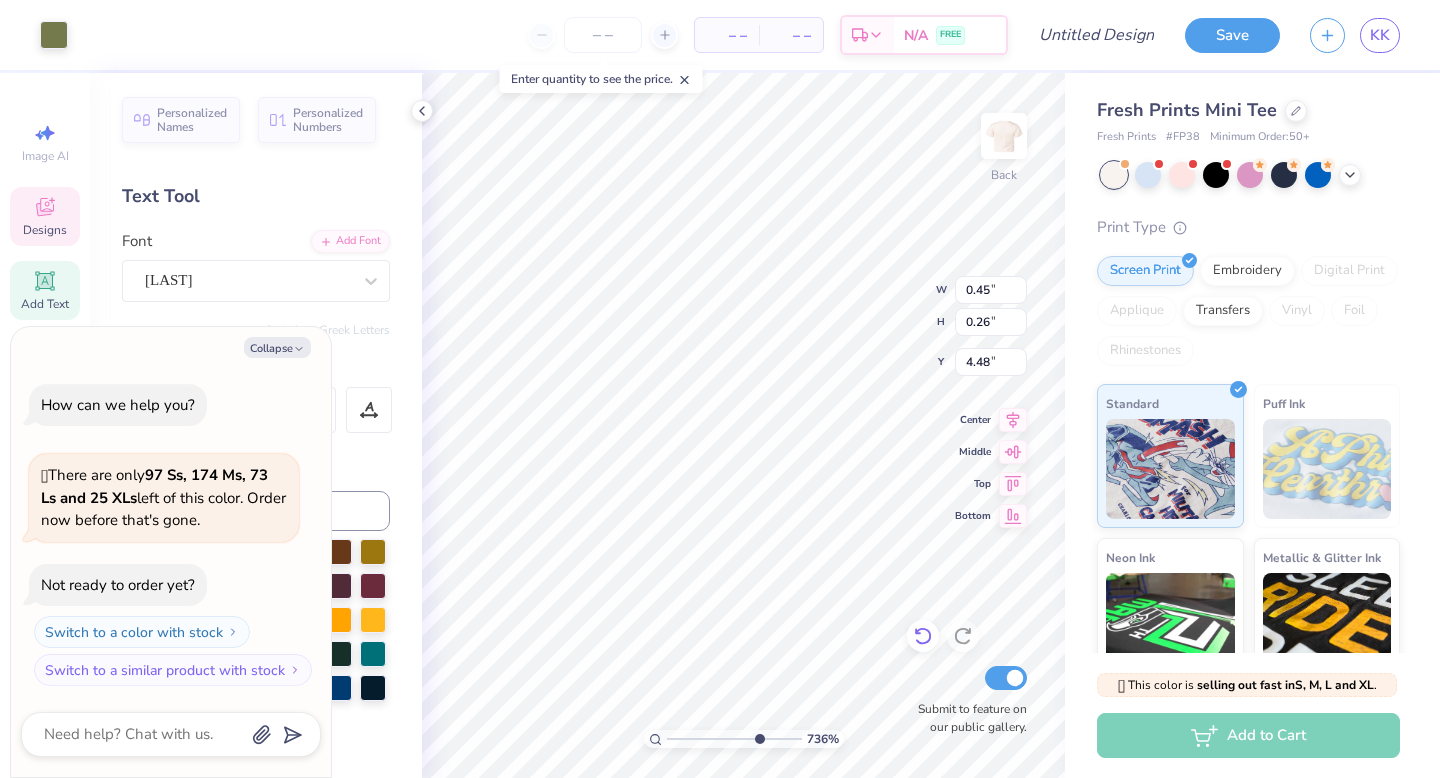 type on "x" 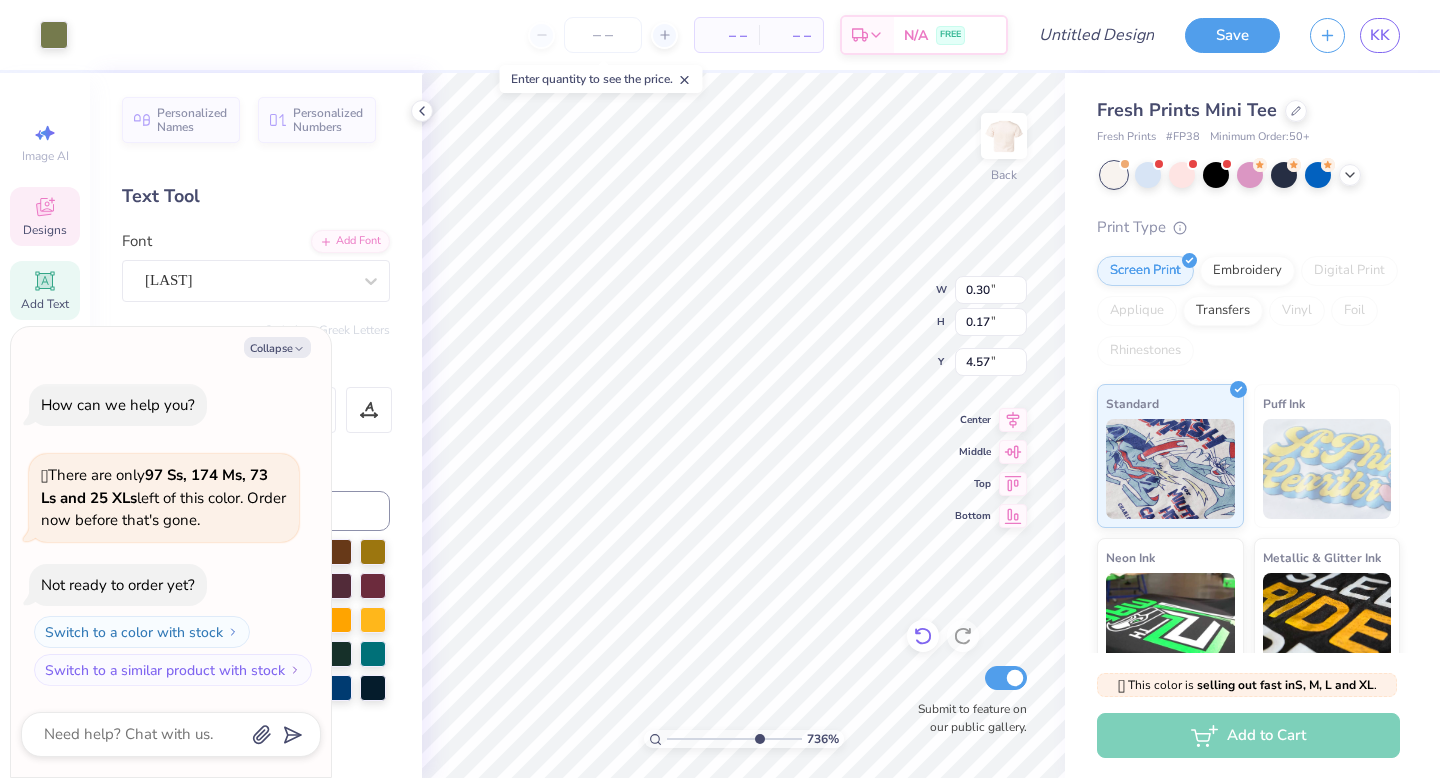 type on "x" 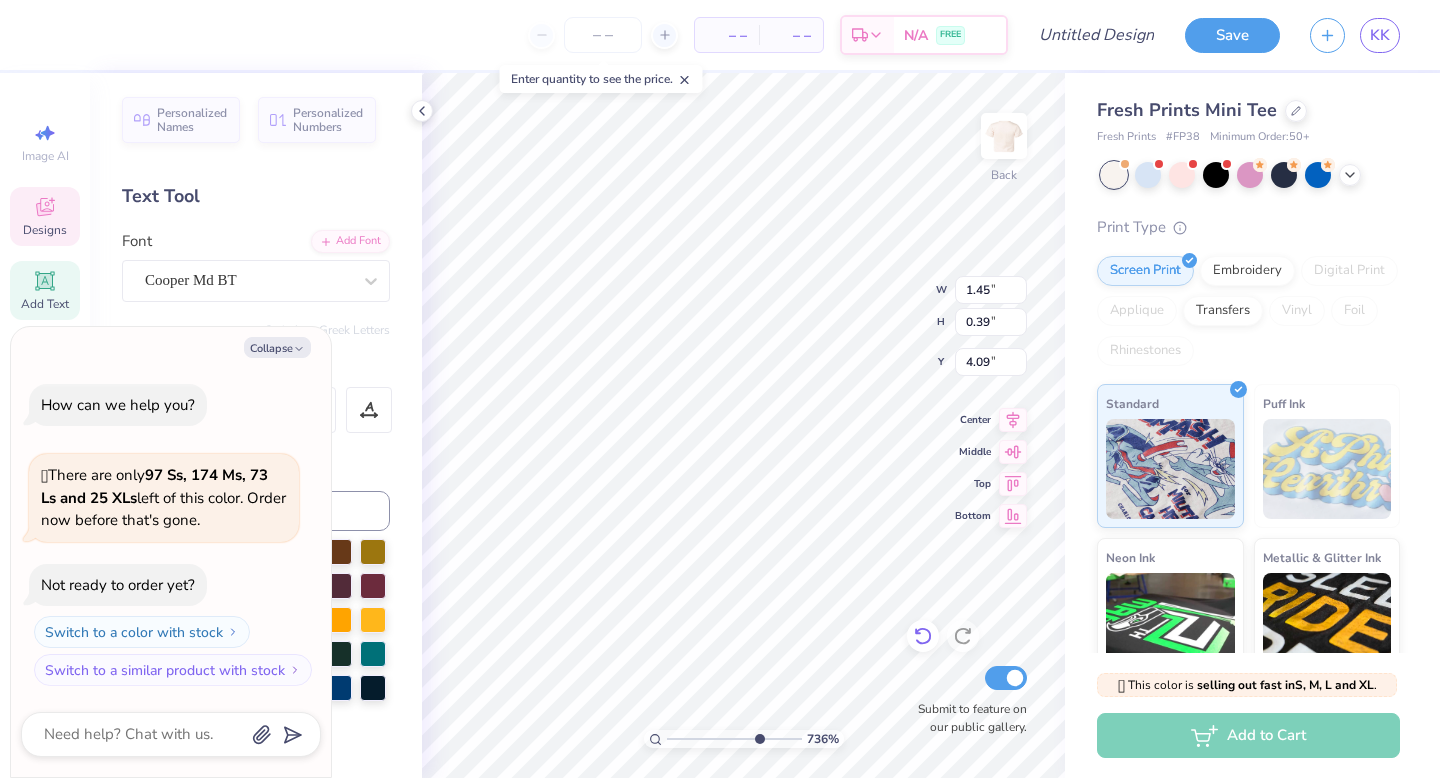 type on "x" 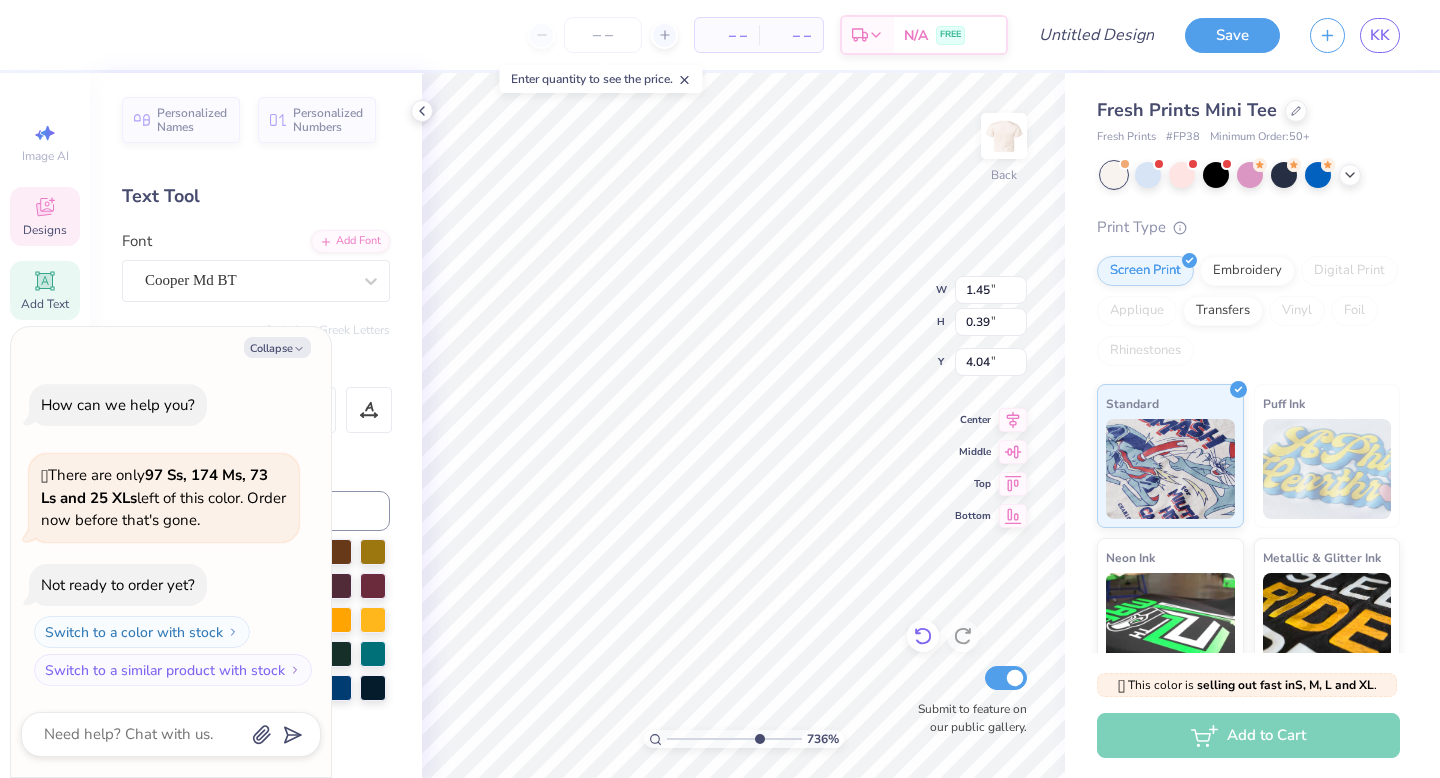 type on "x" 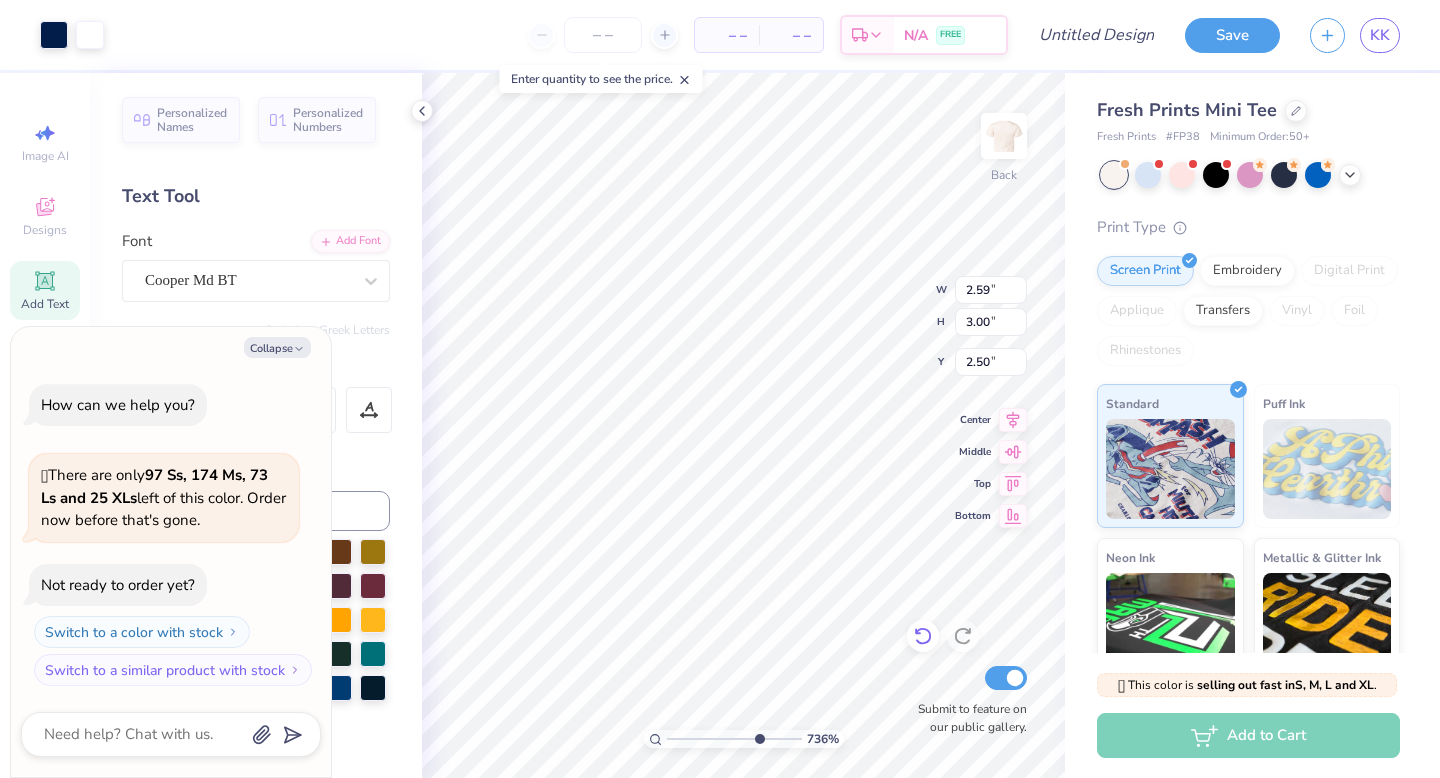 type on "x" 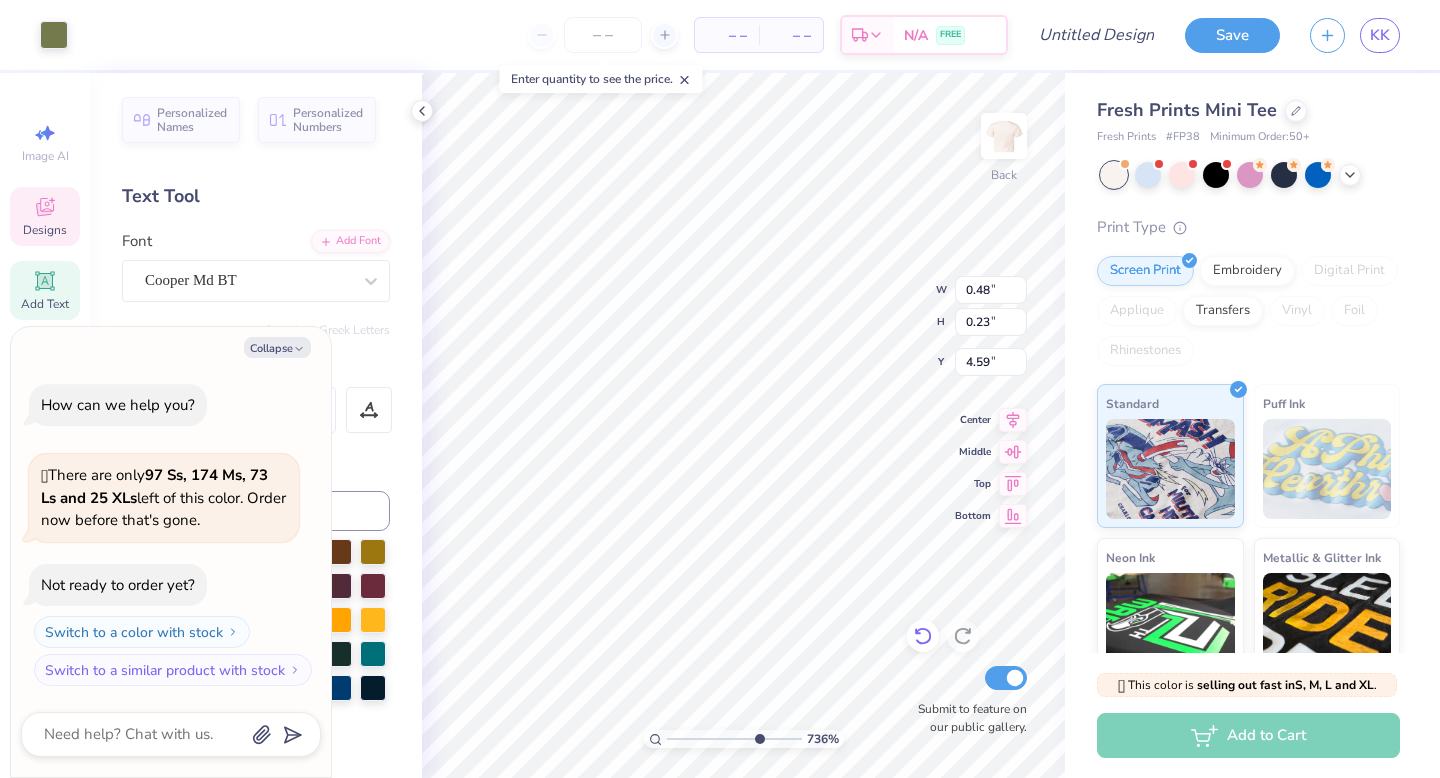 type on "x" 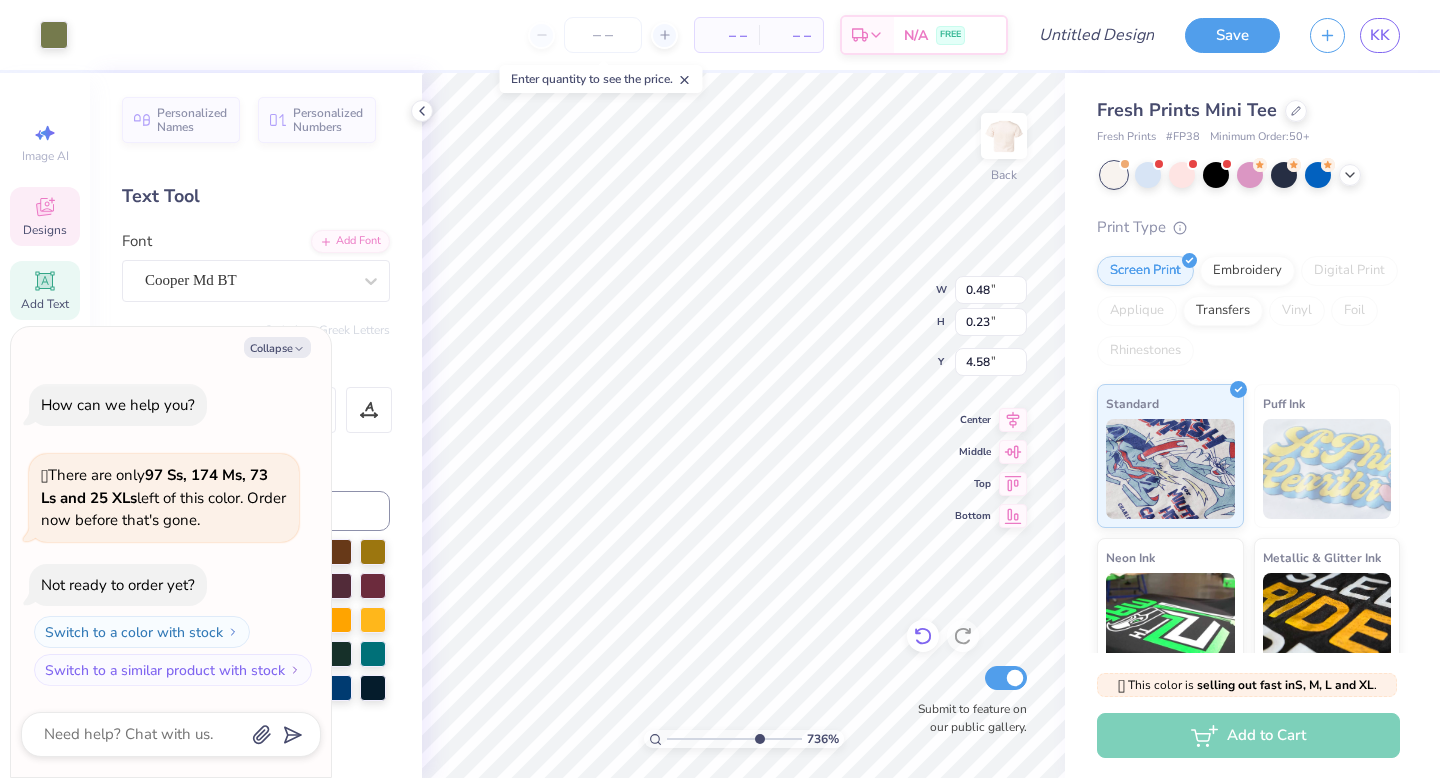 type on "x" 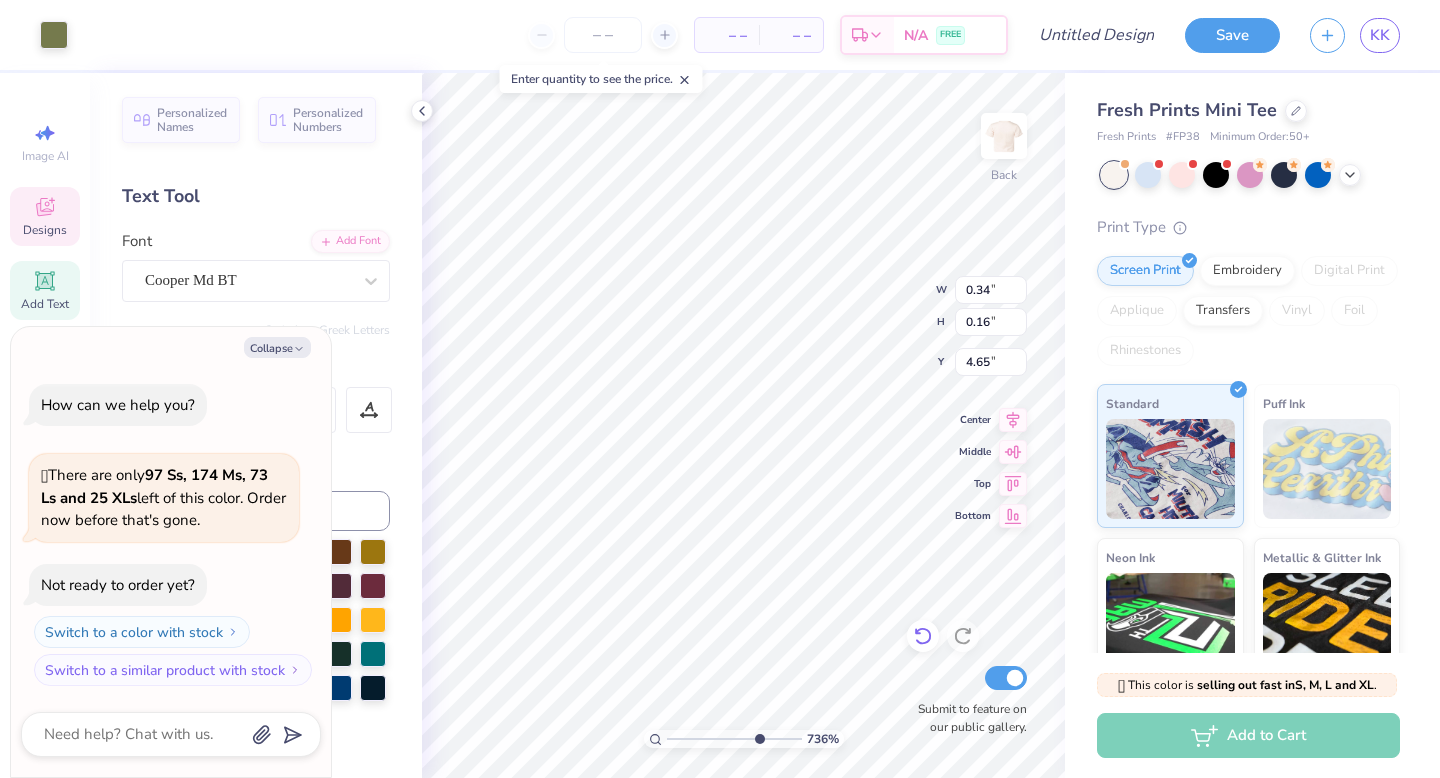 type on "x" 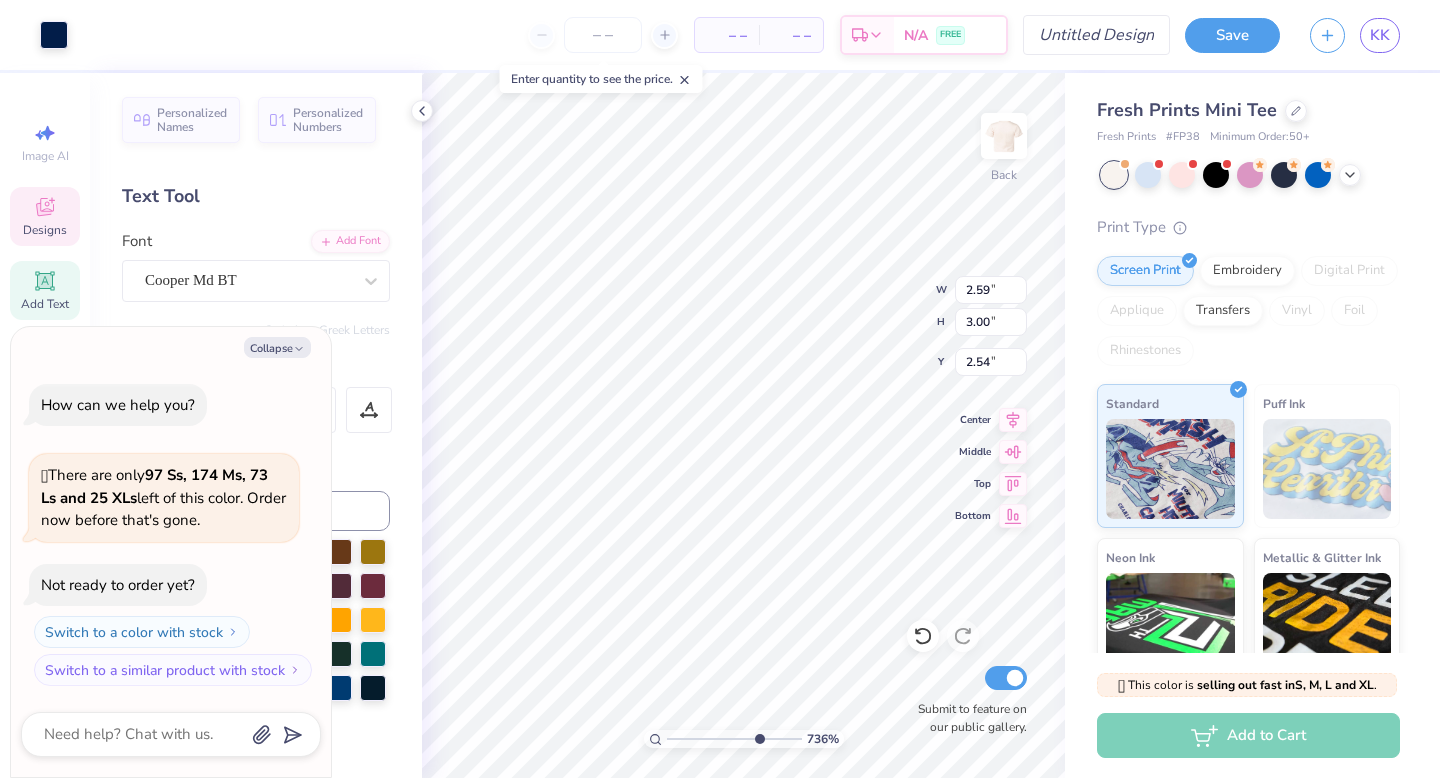 type on "x" 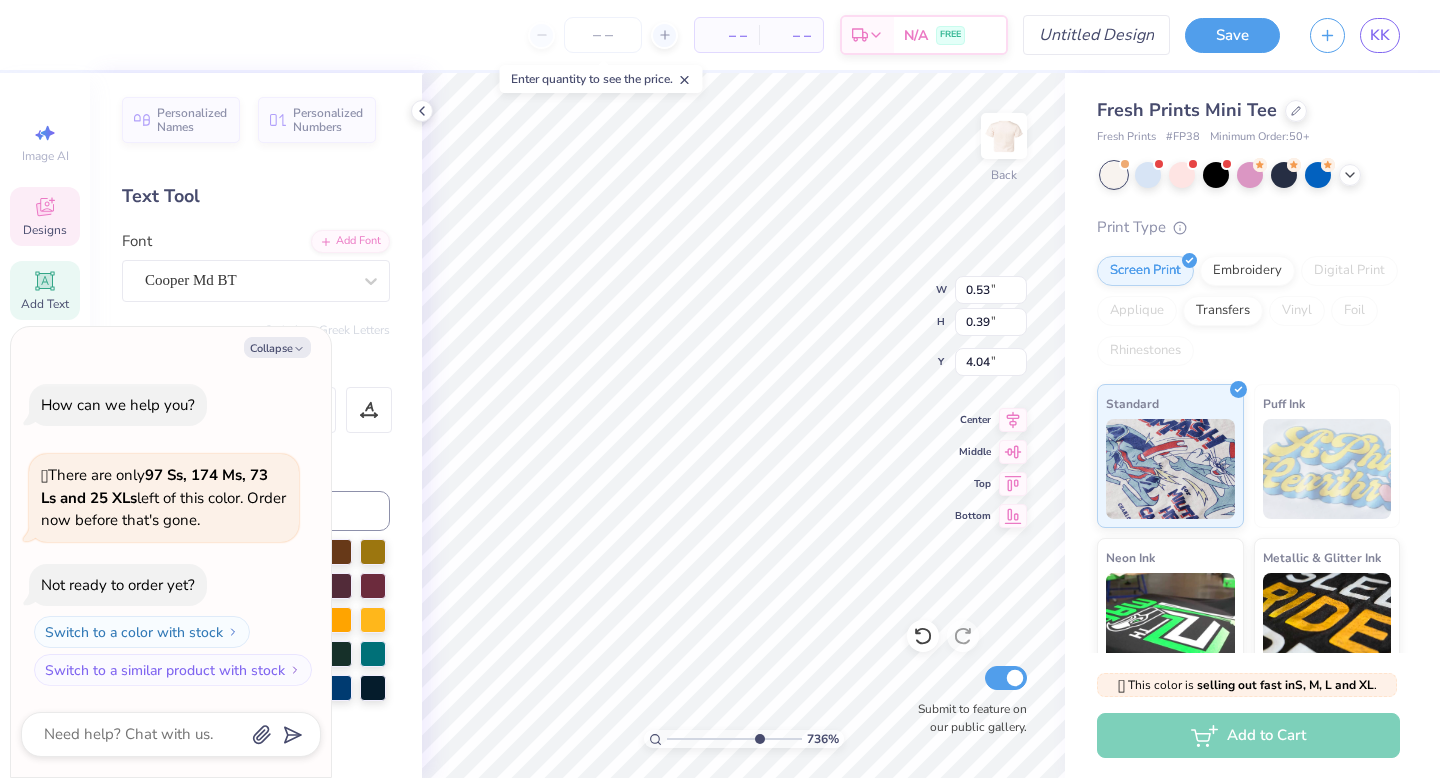 type on "x" 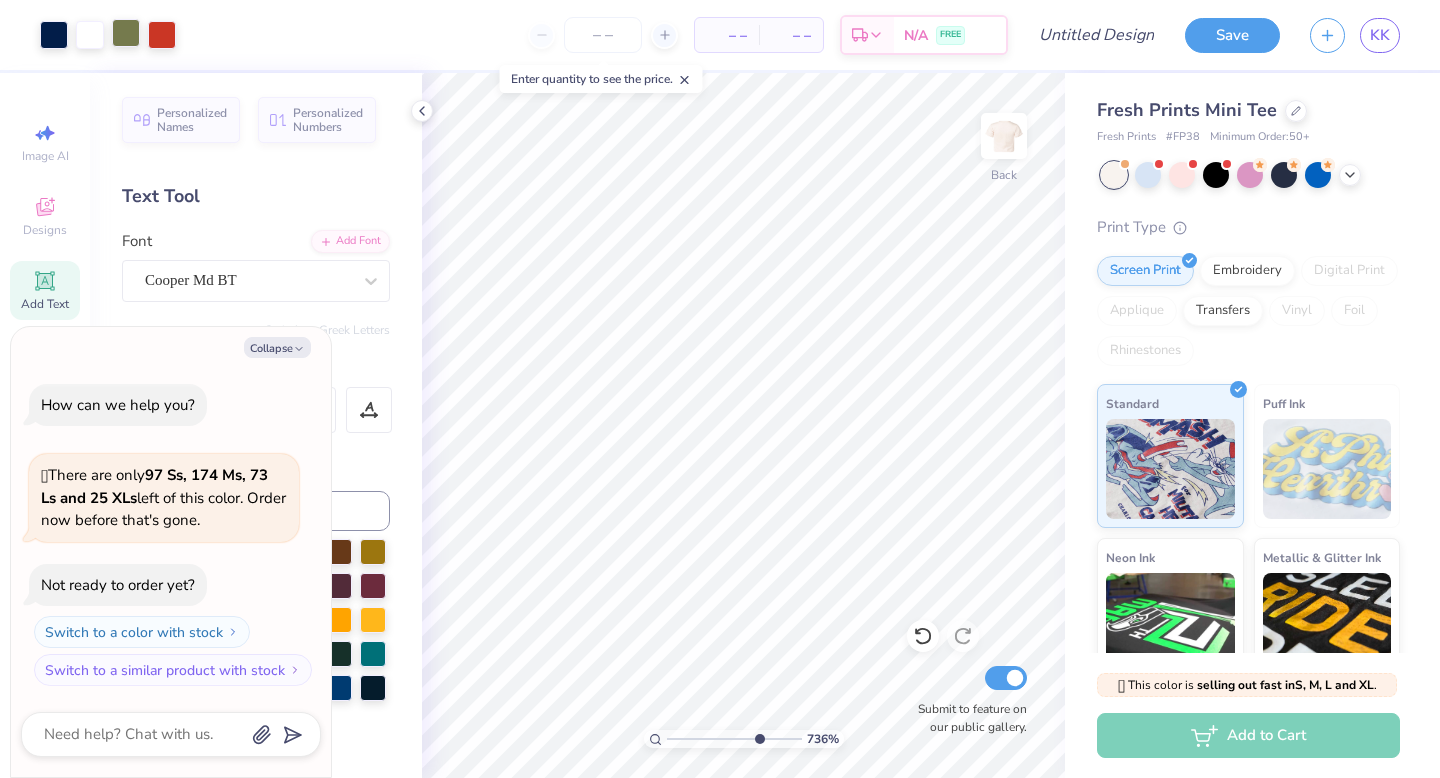 click at bounding box center (126, 33) 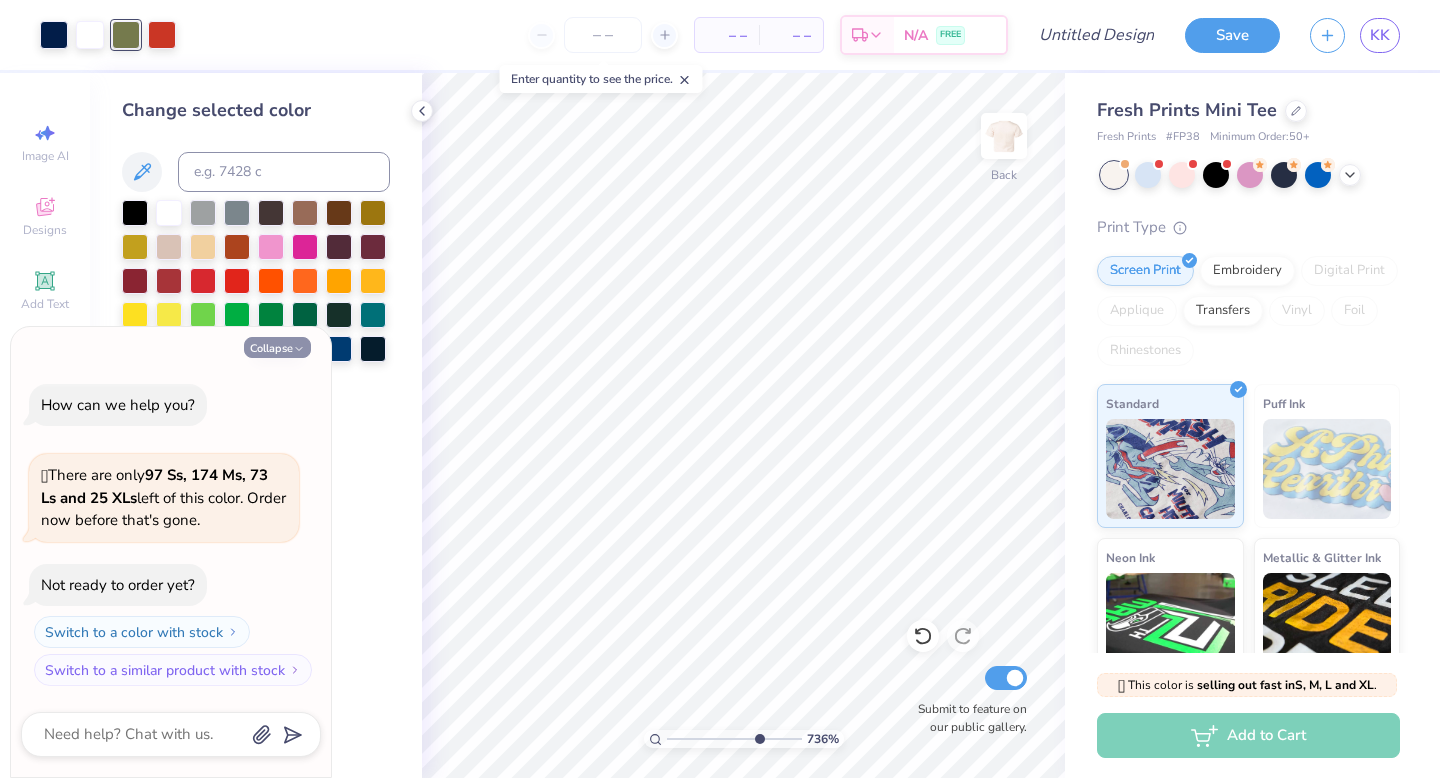 click on "Collapse" at bounding box center [277, 347] 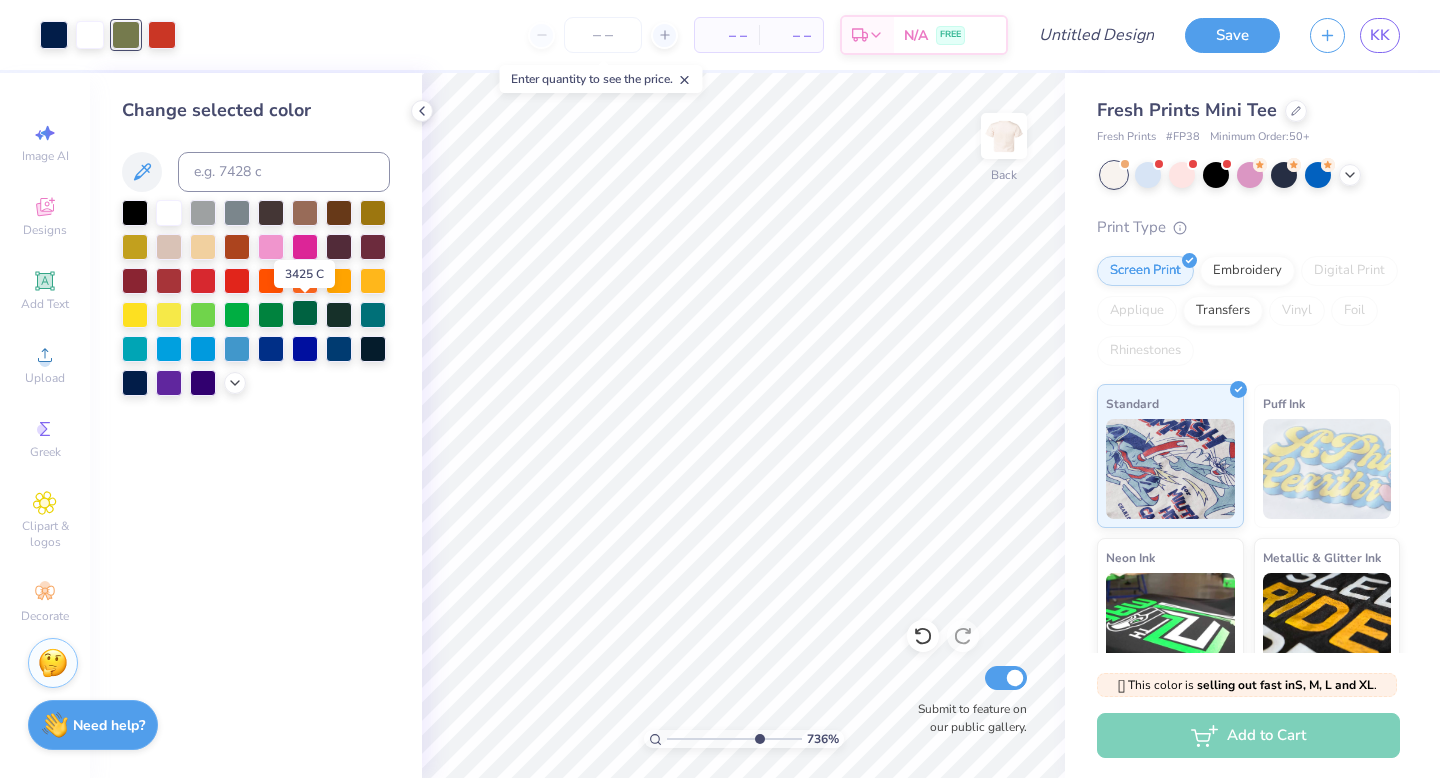 click at bounding box center [305, 313] 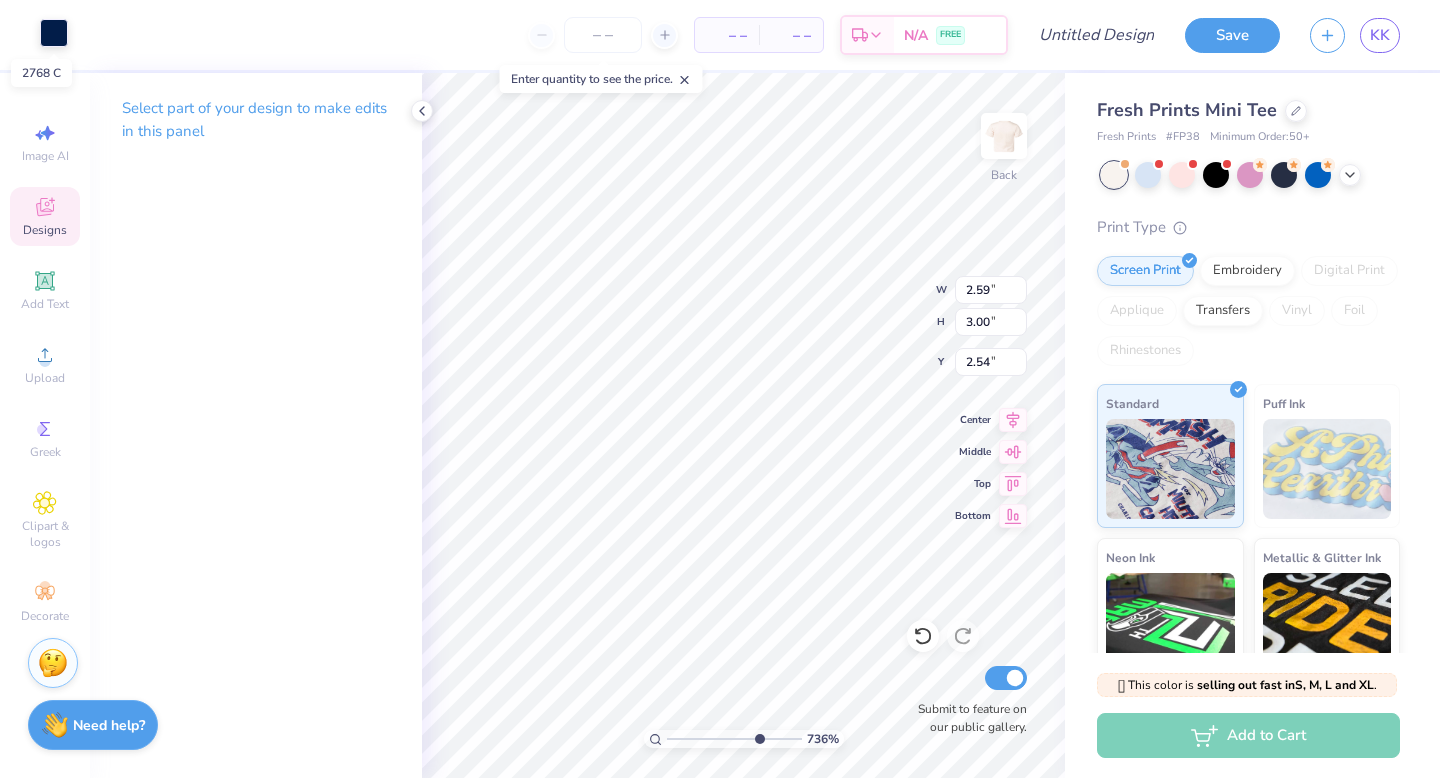 click at bounding box center (54, 33) 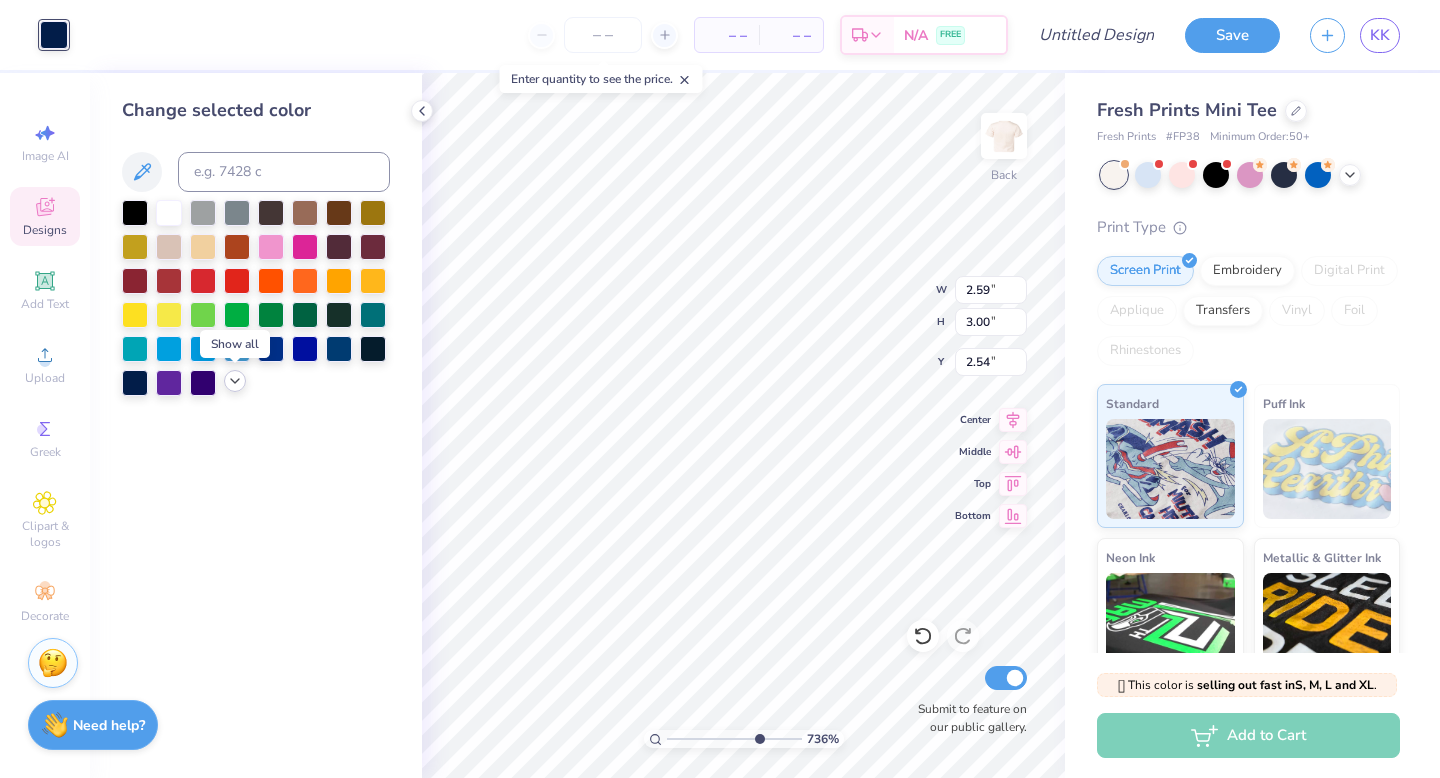 click 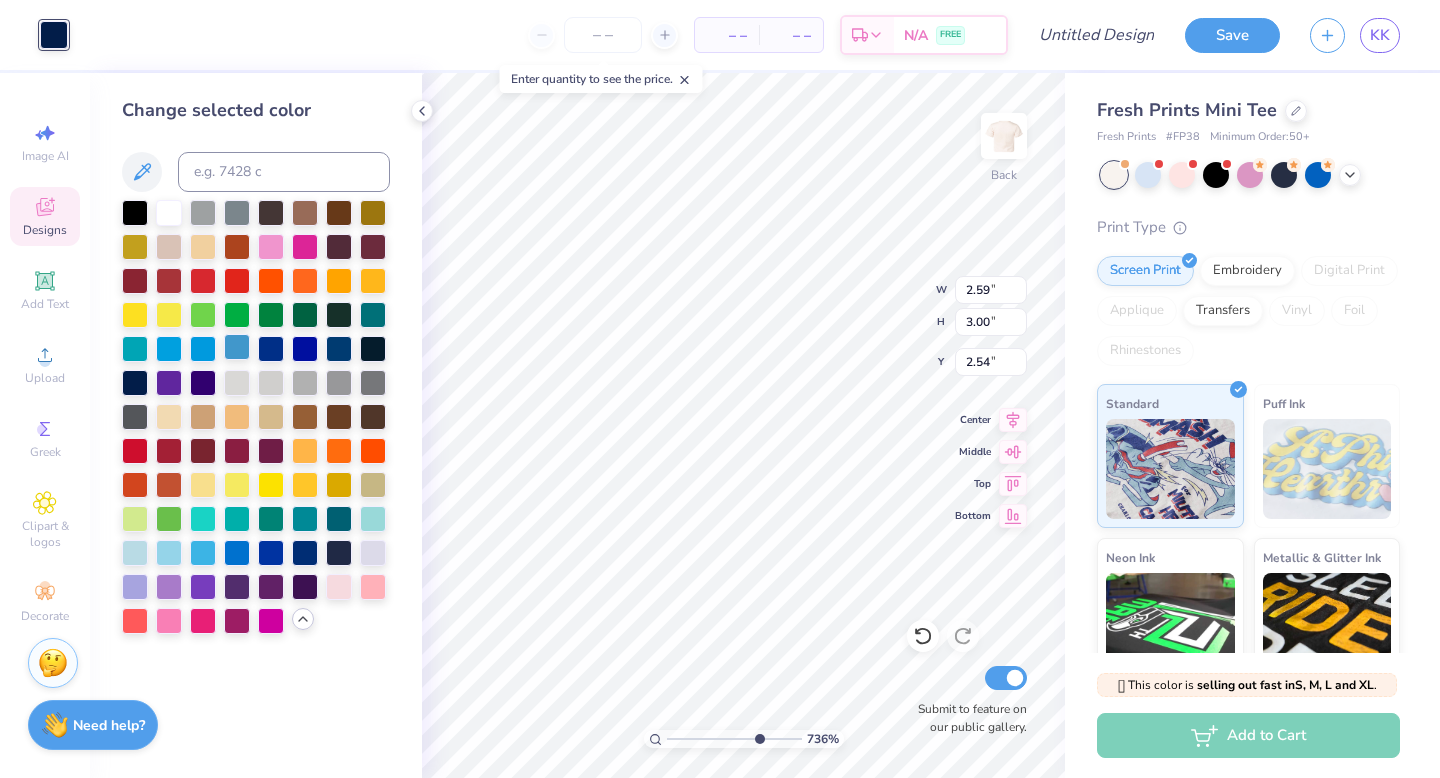 click at bounding box center (237, 347) 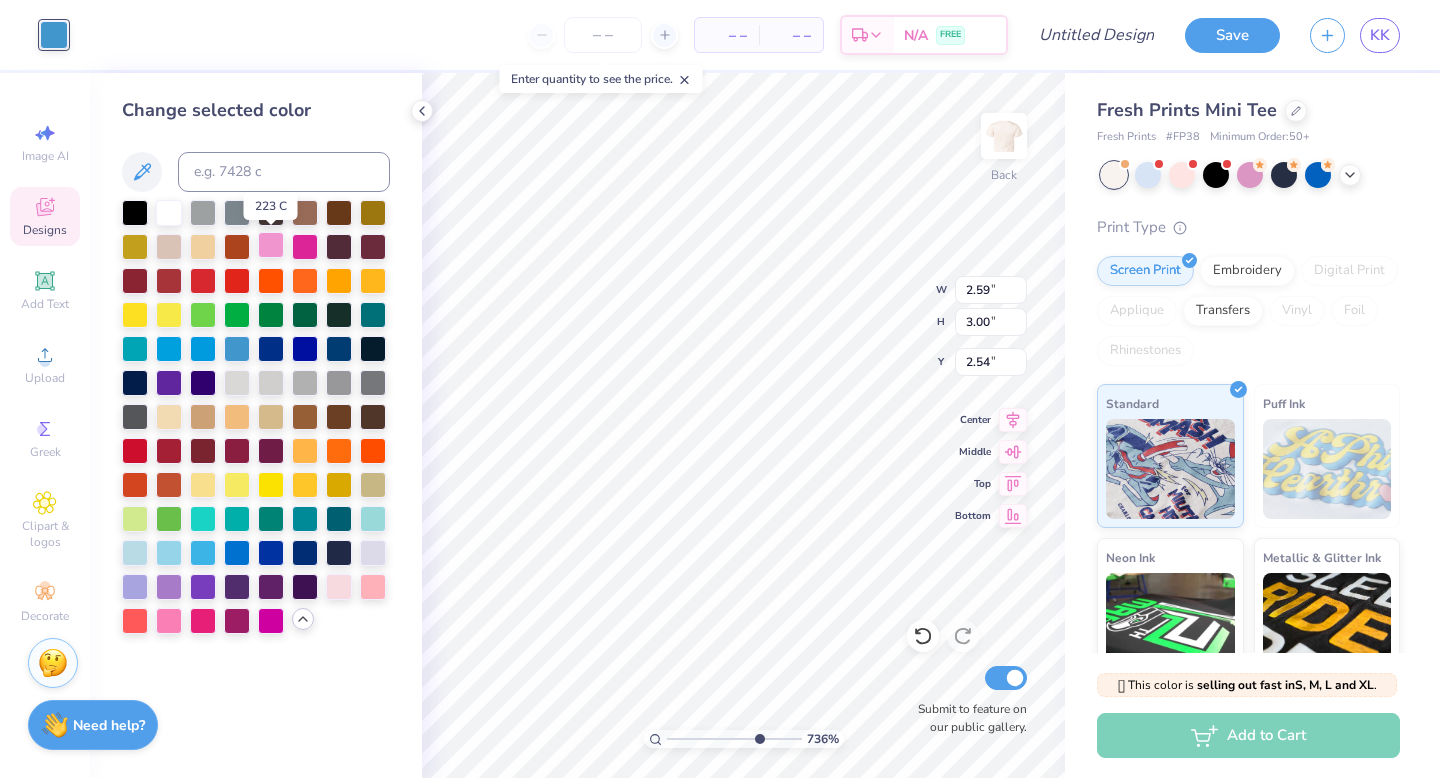 click at bounding box center (271, 245) 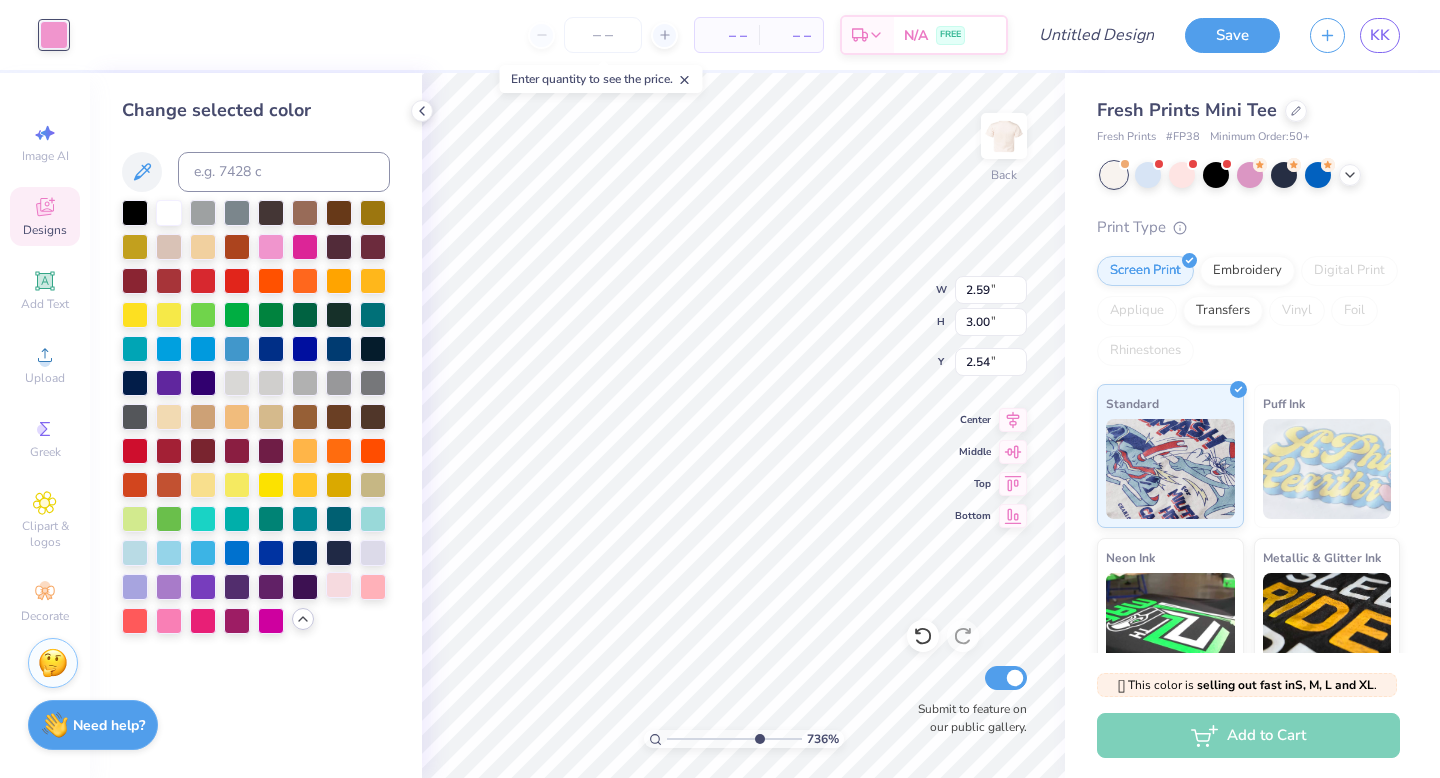 click at bounding box center (339, 585) 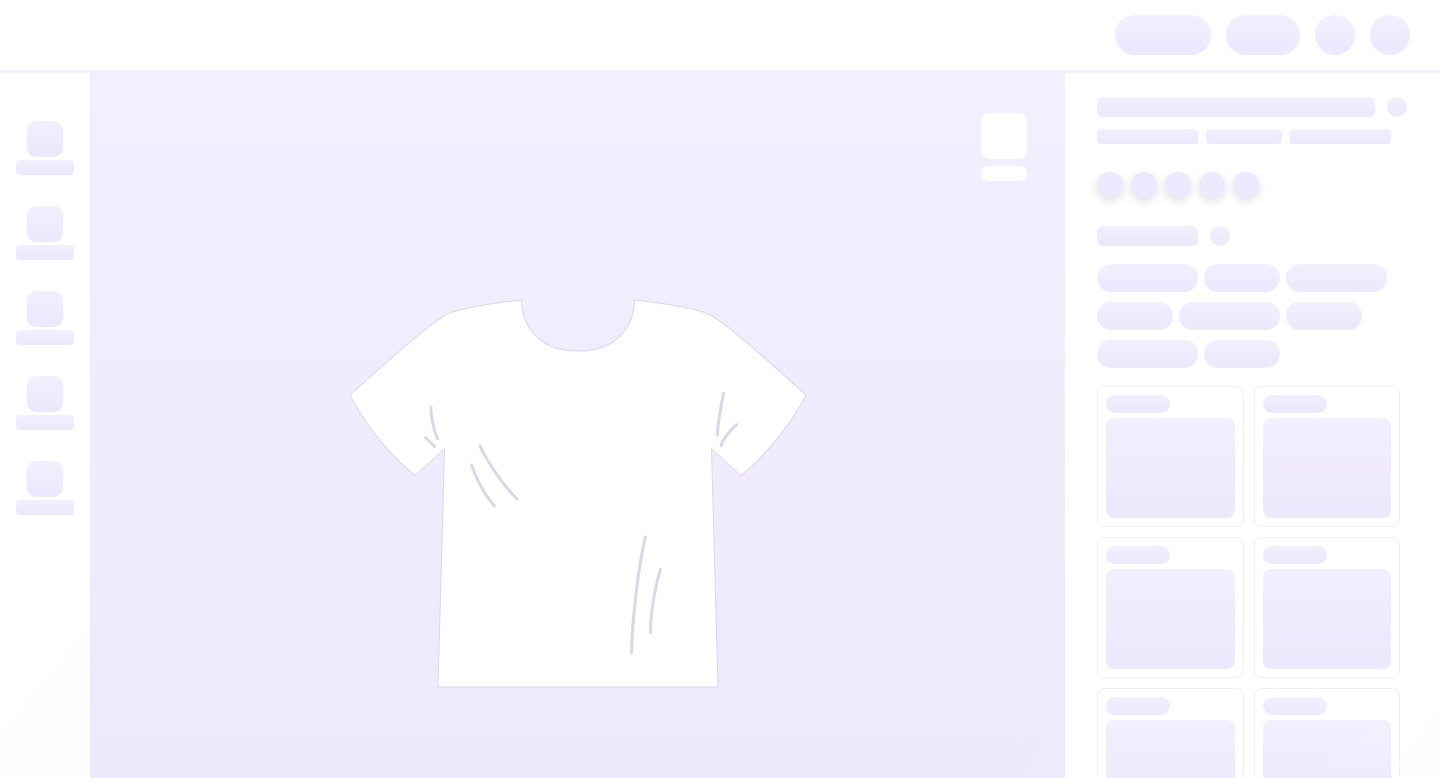 scroll, scrollTop: 0, scrollLeft: 0, axis: both 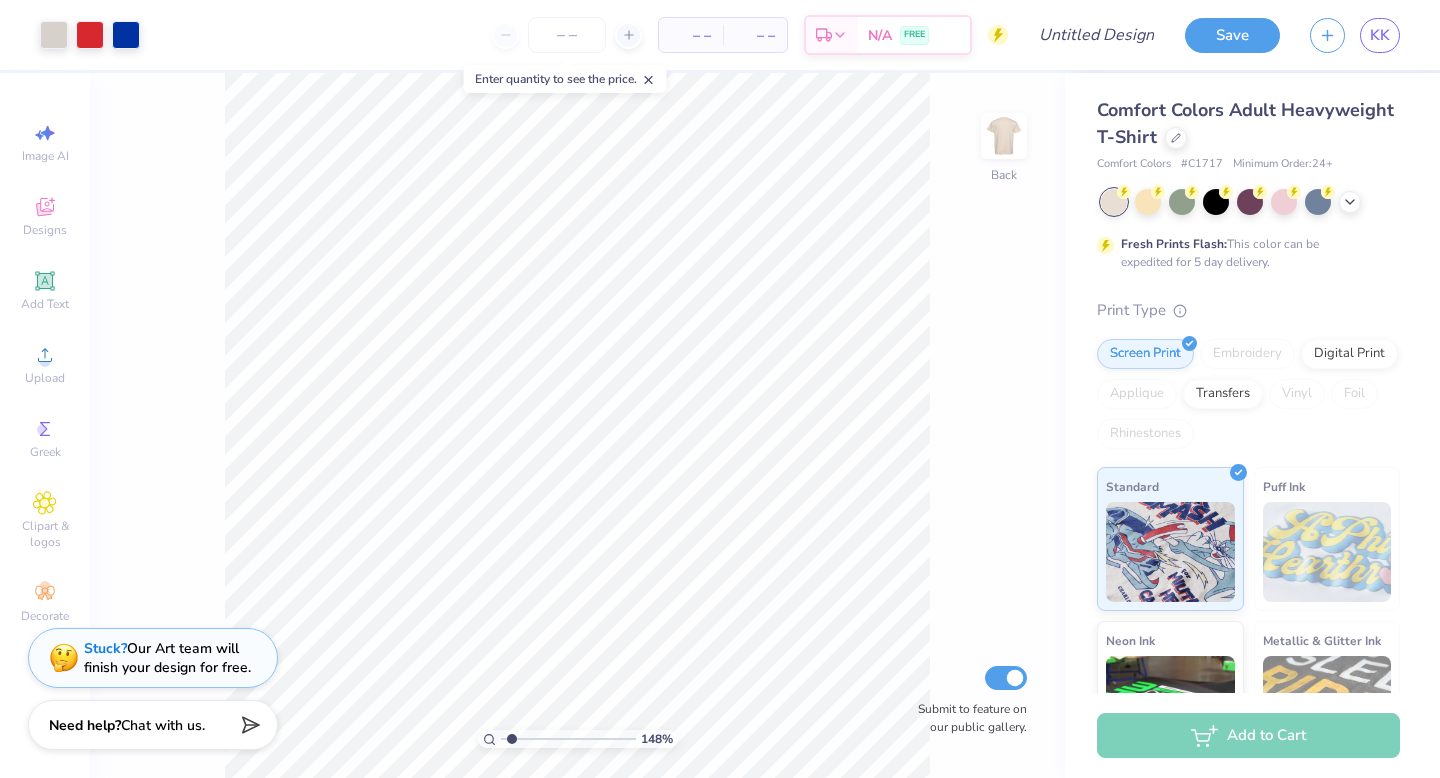 click at bounding box center (568, 739) 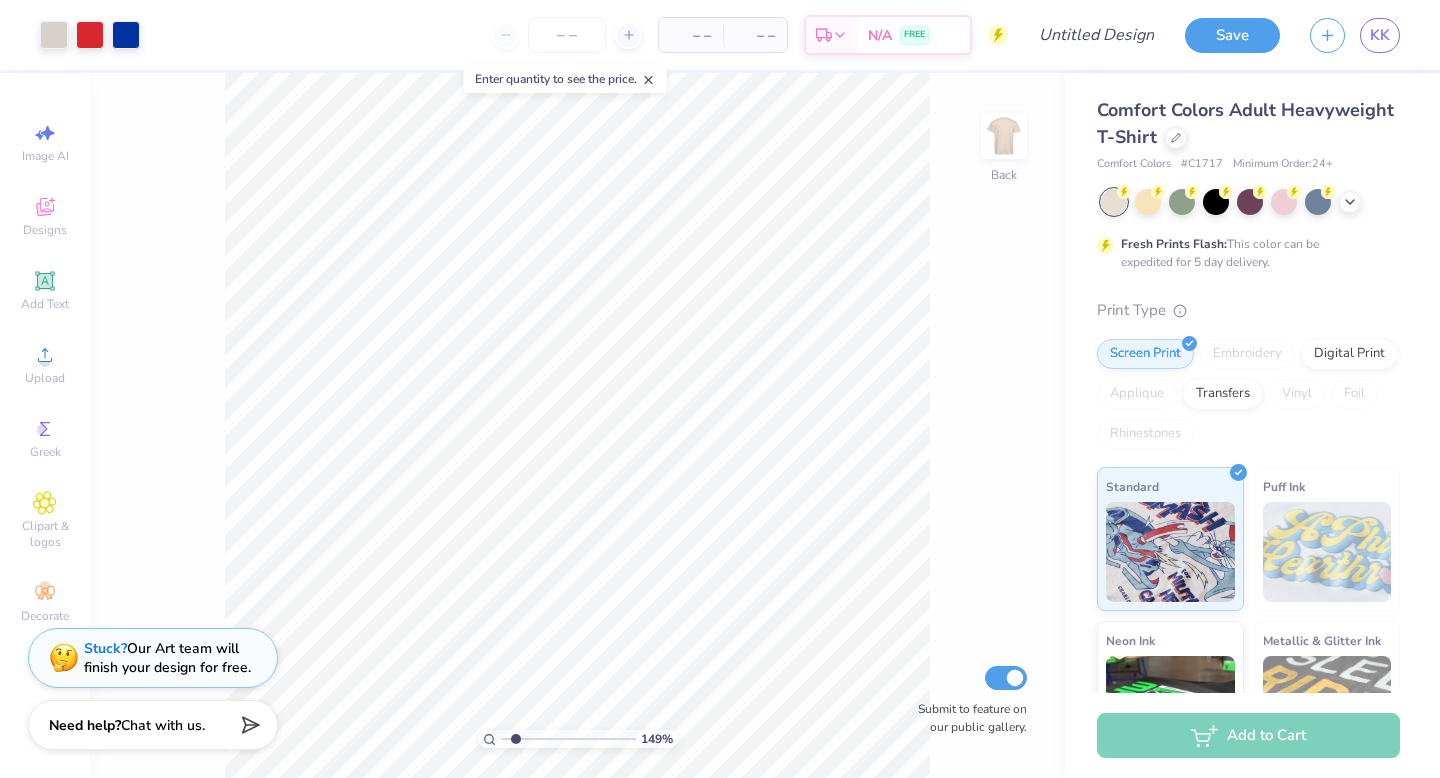 drag, startPoint x: 512, startPoint y: 736, endPoint x: 543, endPoint y: 734, distance: 31.06445 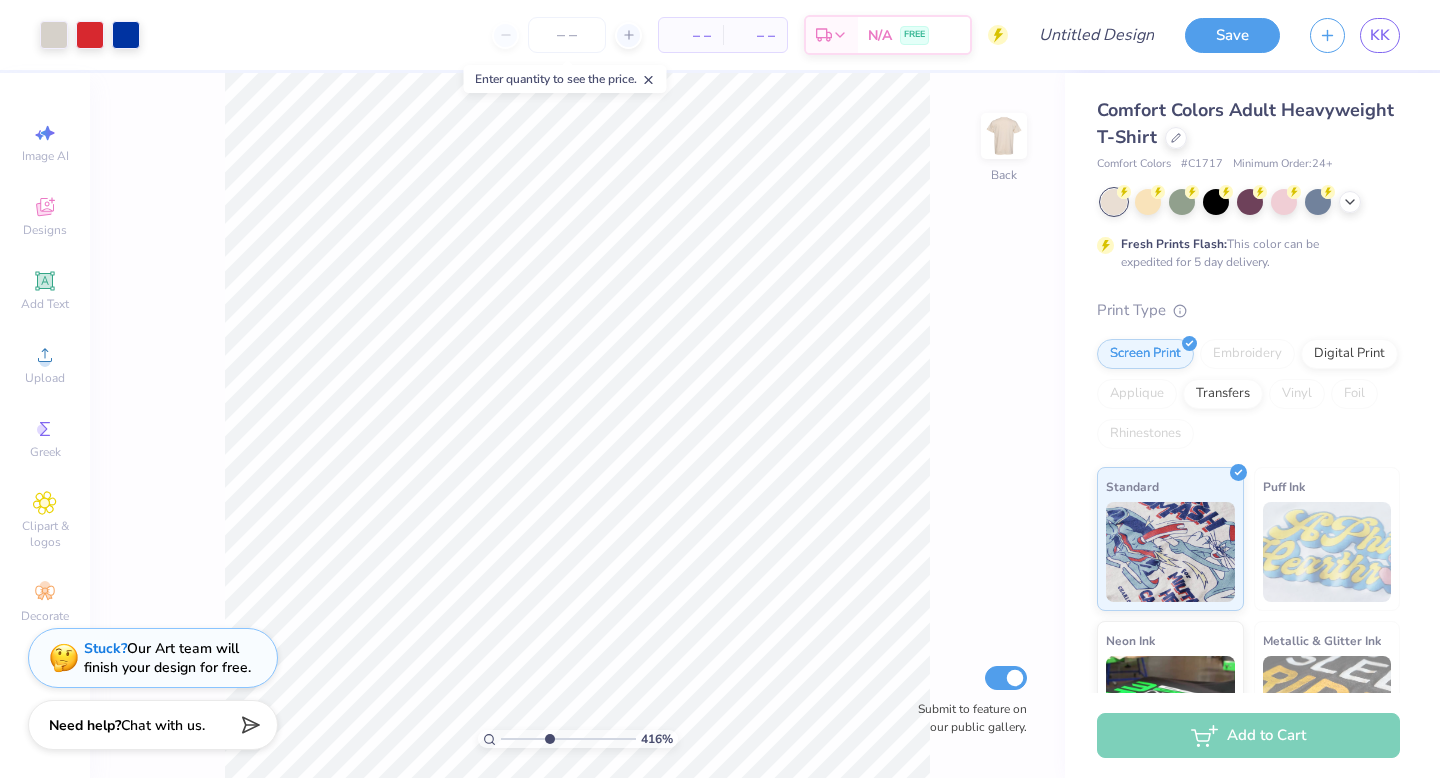 type on "4.17" 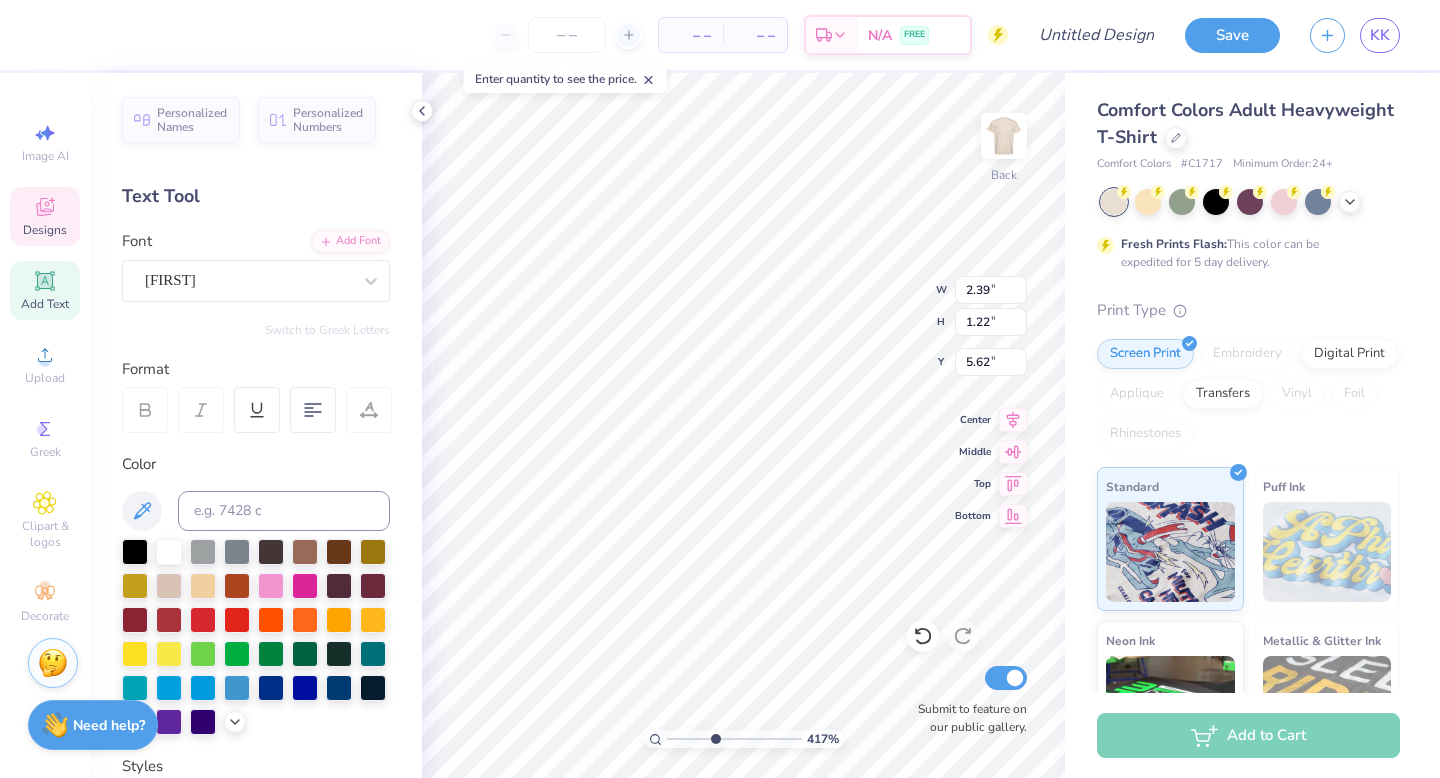 scroll, scrollTop: 0, scrollLeft: 0, axis: both 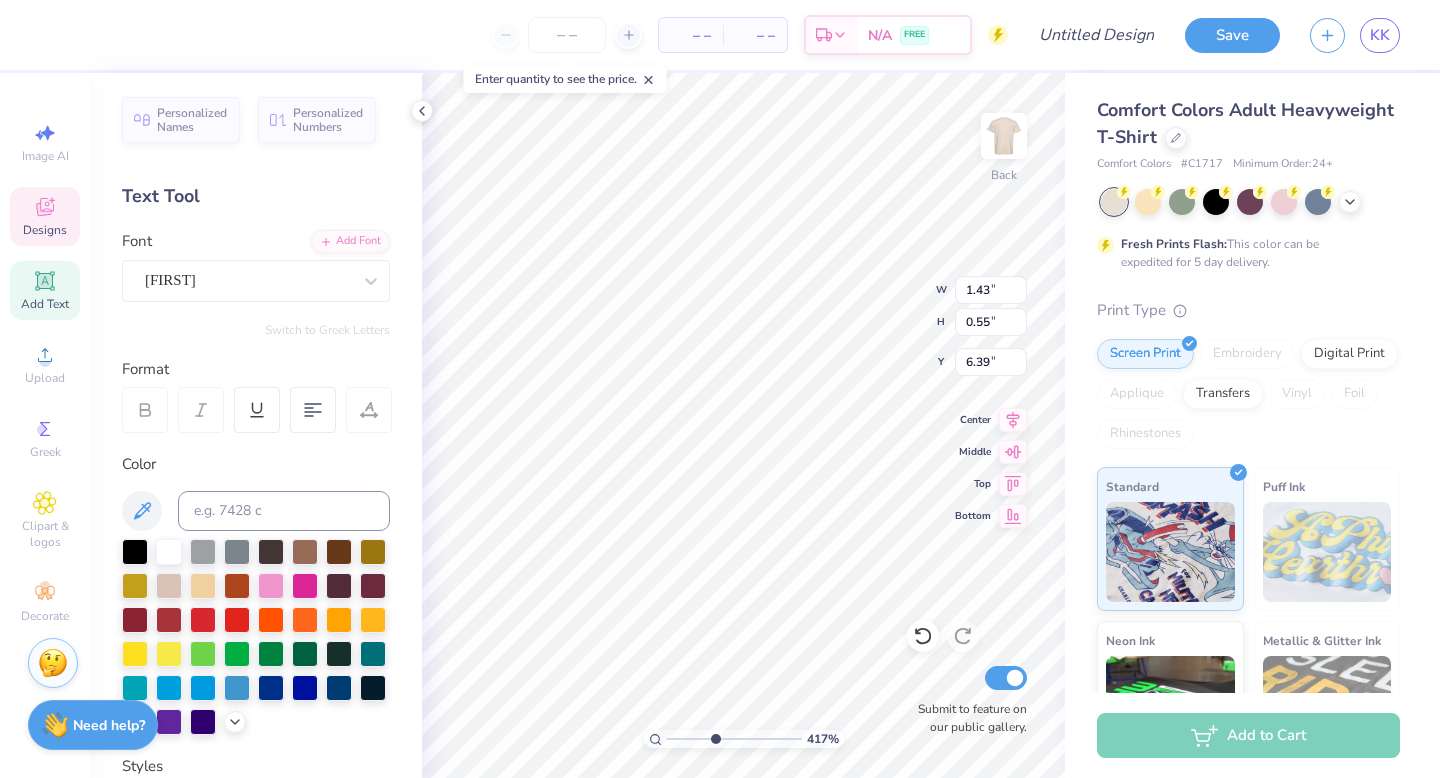 type on "F" 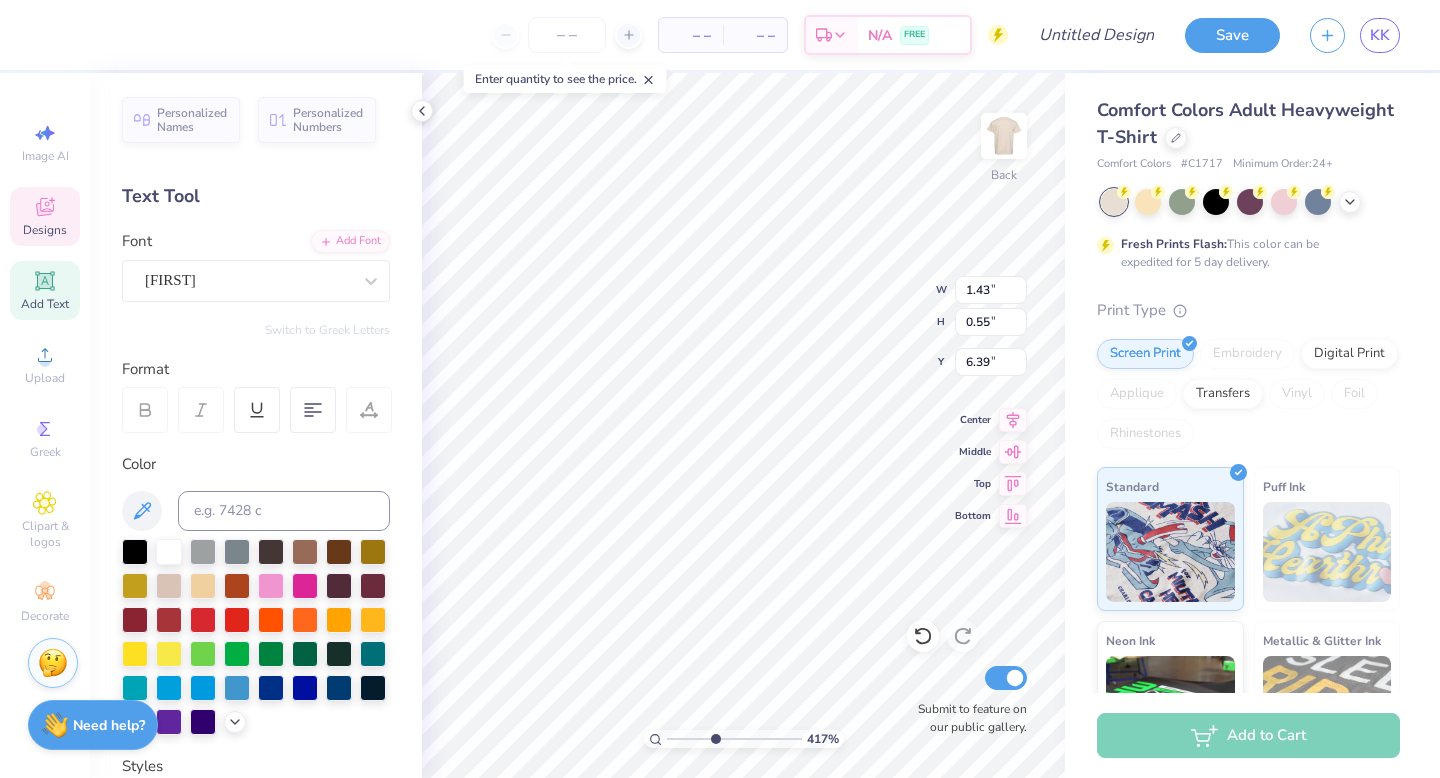 scroll, scrollTop: 0, scrollLeft: 0, axis: both 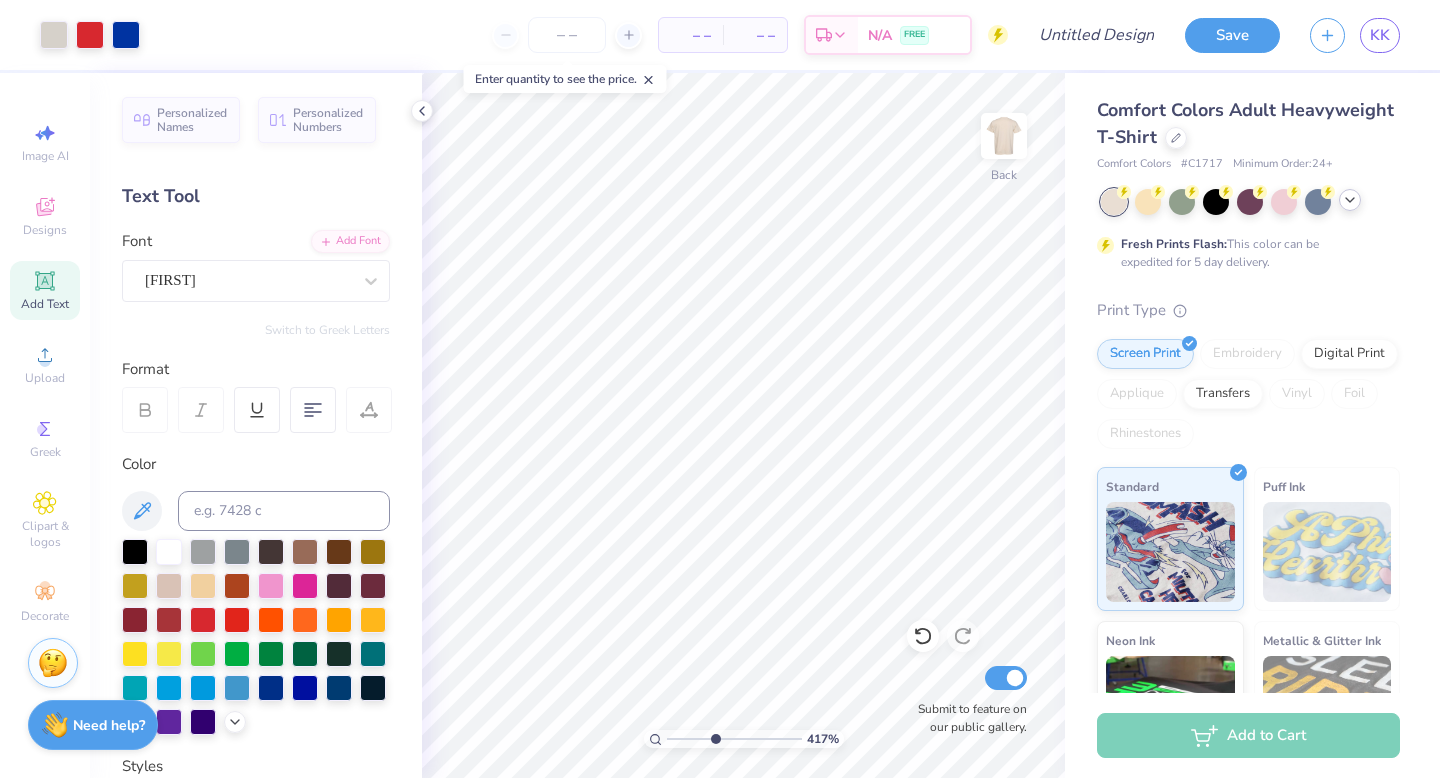 click at bounding box center [1350, 200] 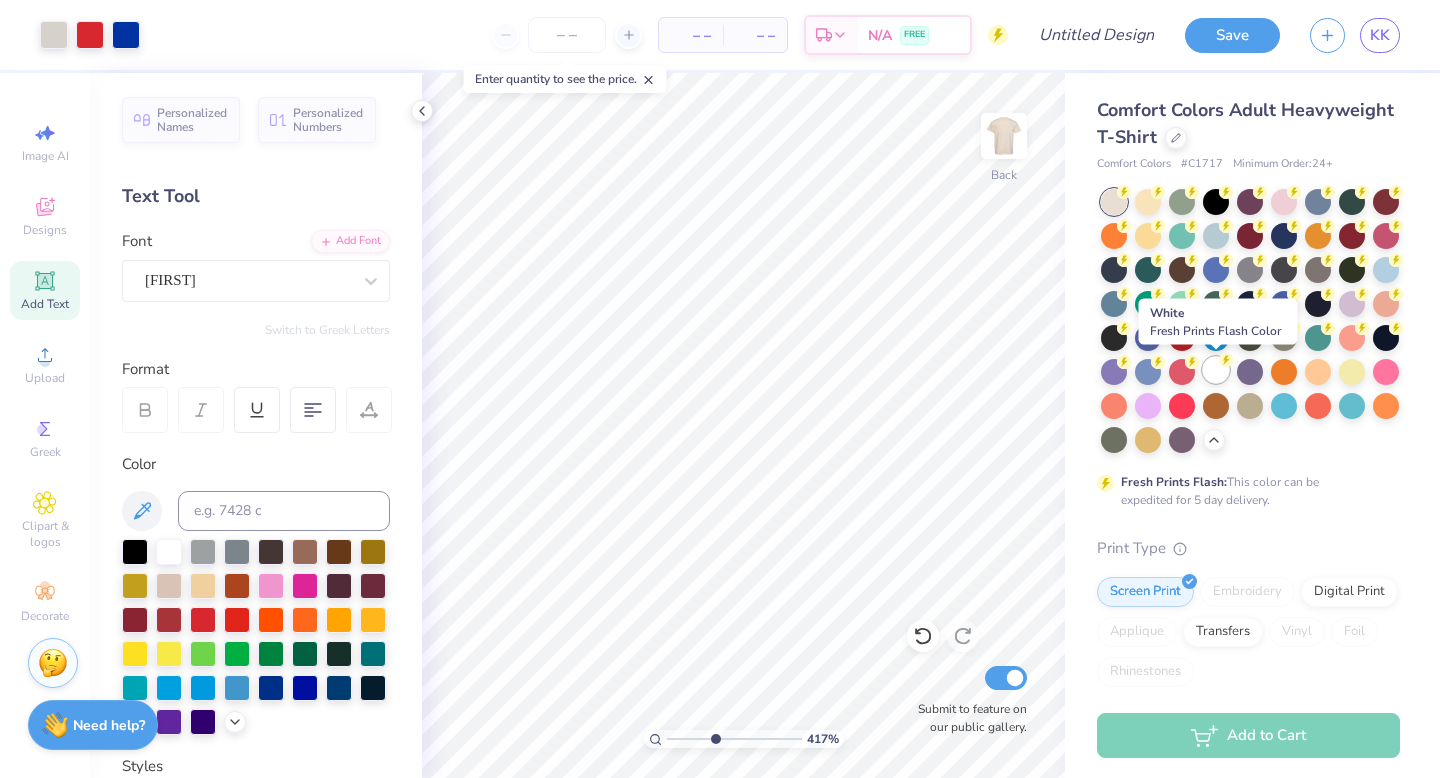click at bounding box center (1216, 370) 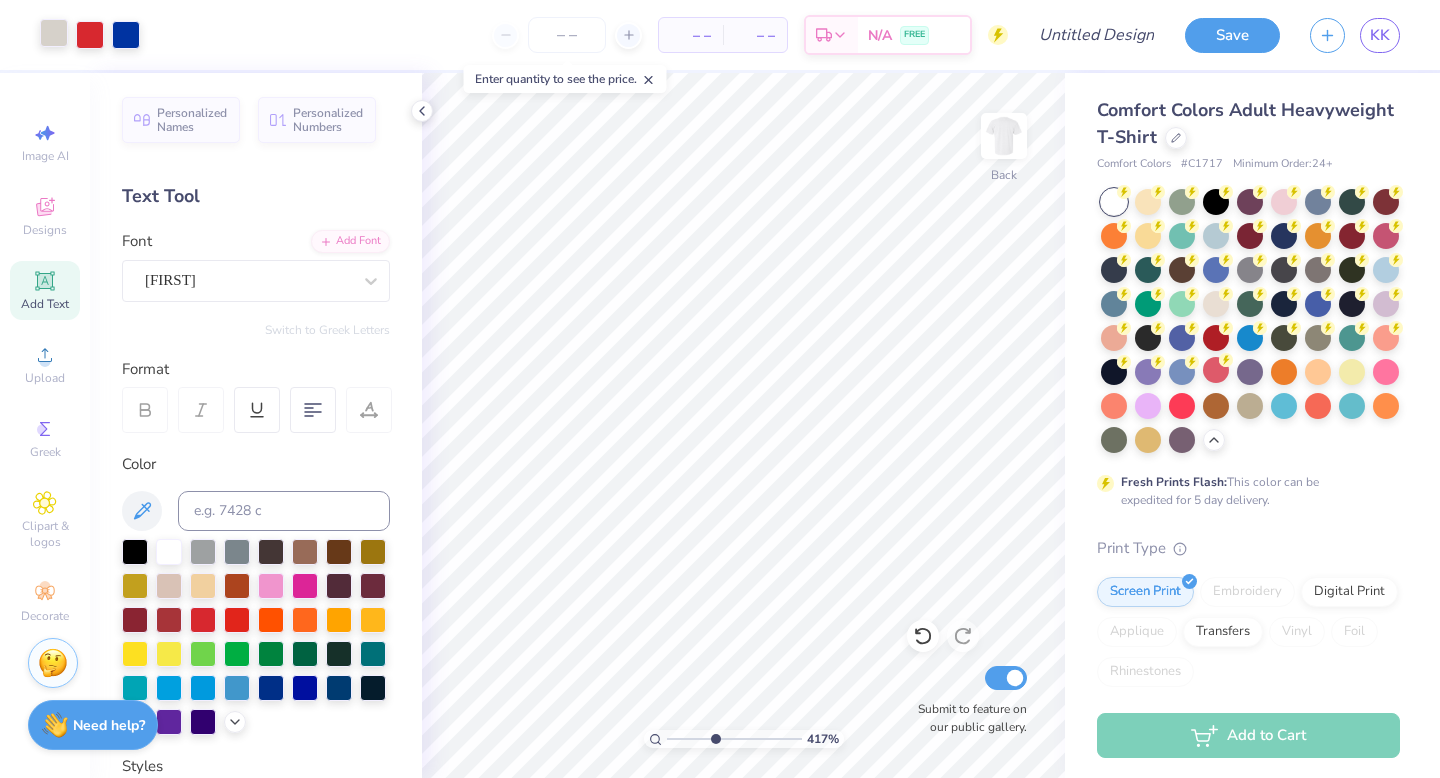 click at bounding box center (54, 33) 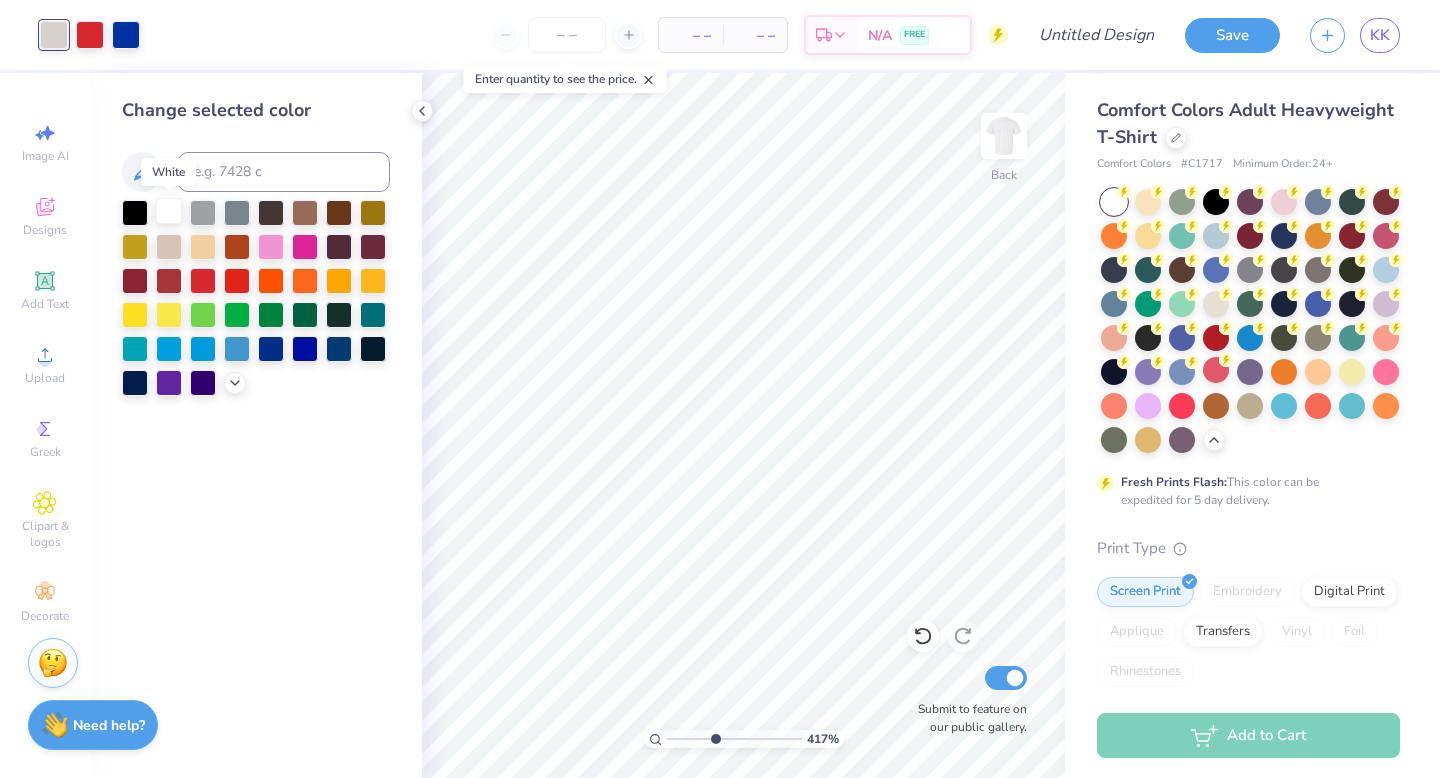 click at bounding box center [169, 211] 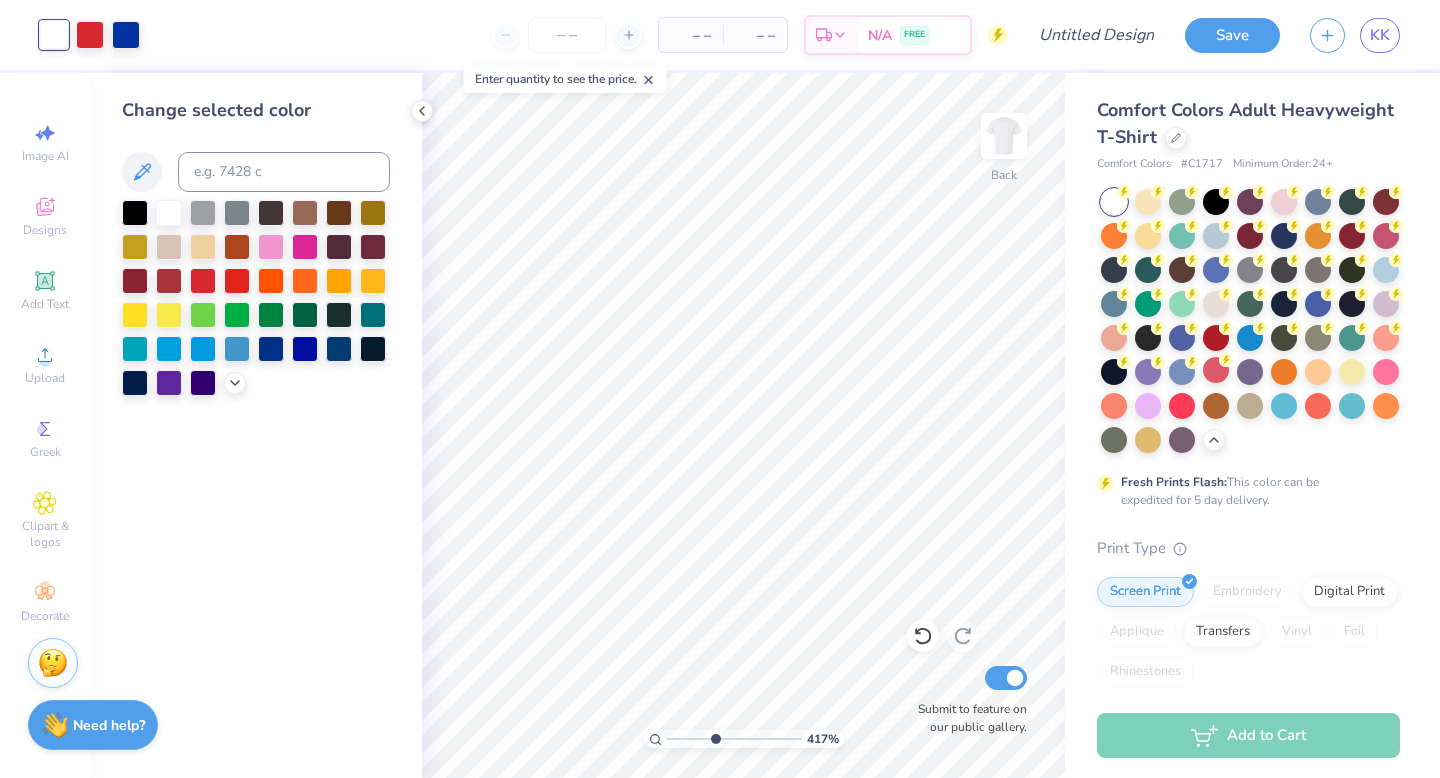 click on "Change selected color" at bounding box center [256, 425] 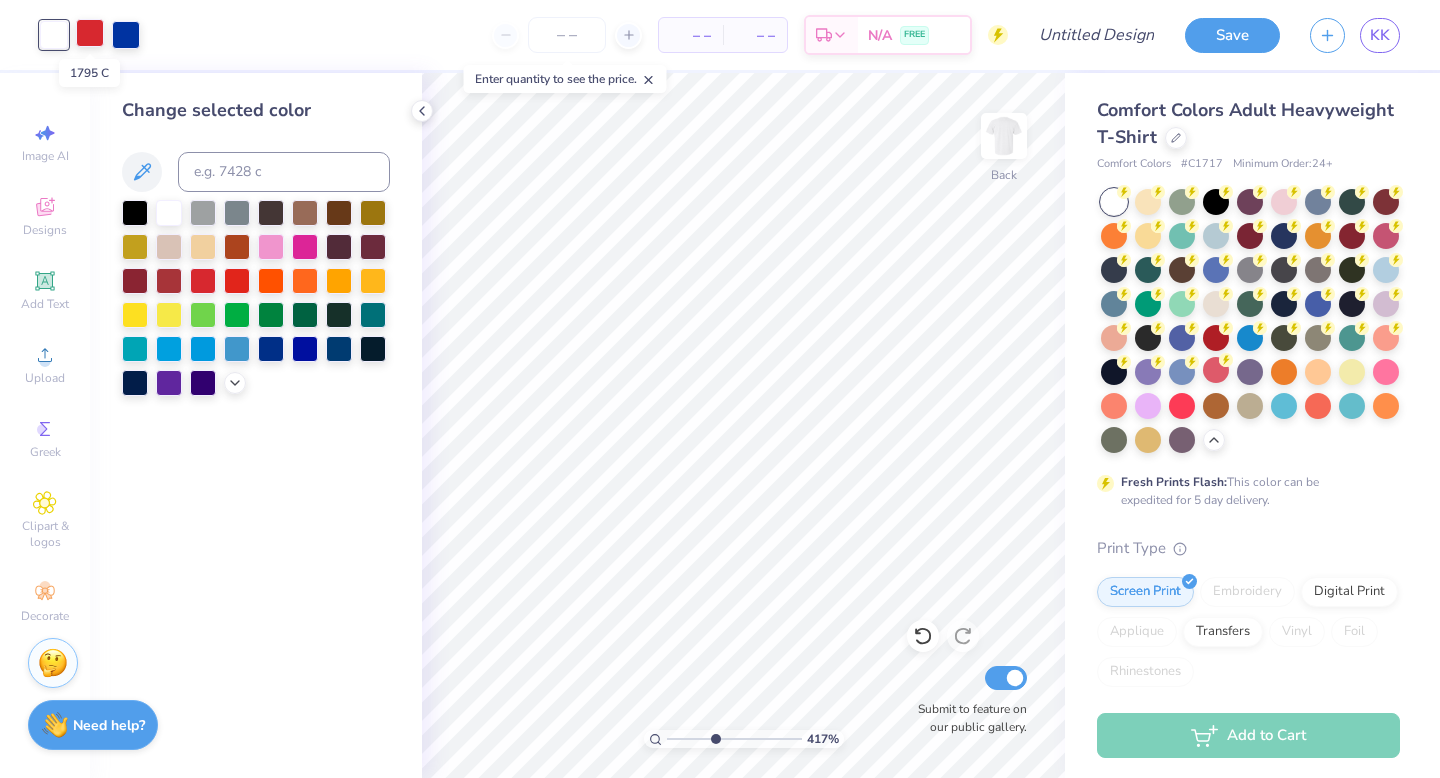click at bounding box center [90, 33] 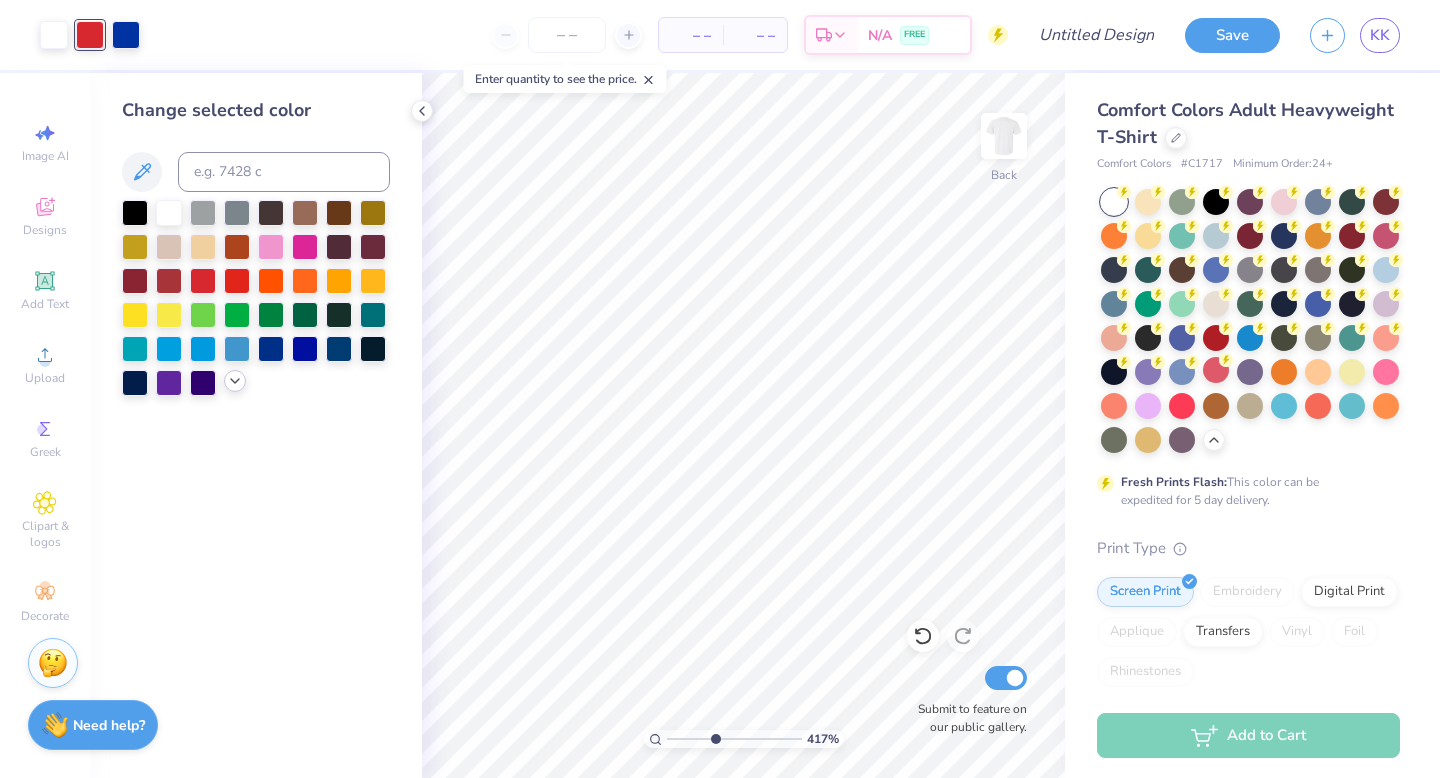 click 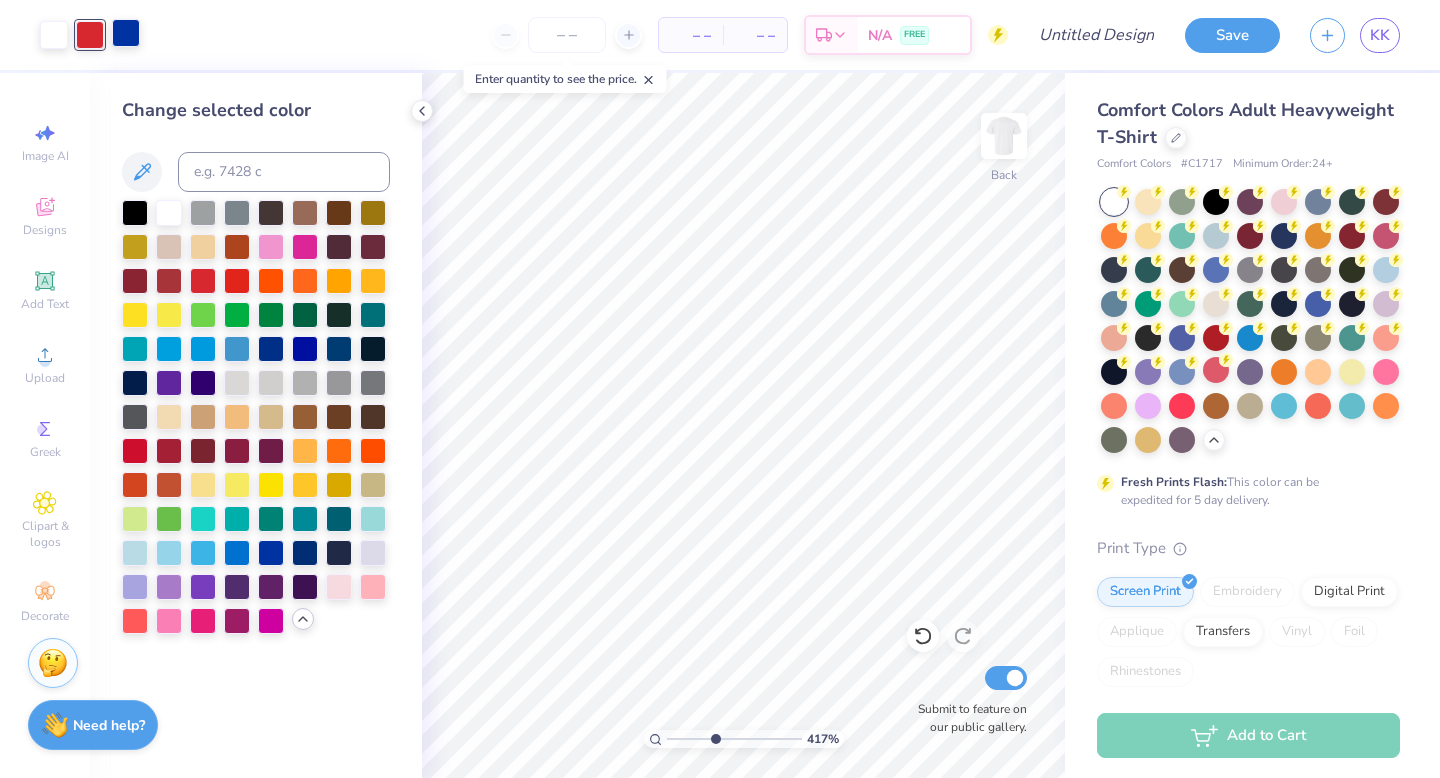 click at bounding box center (126, 33) 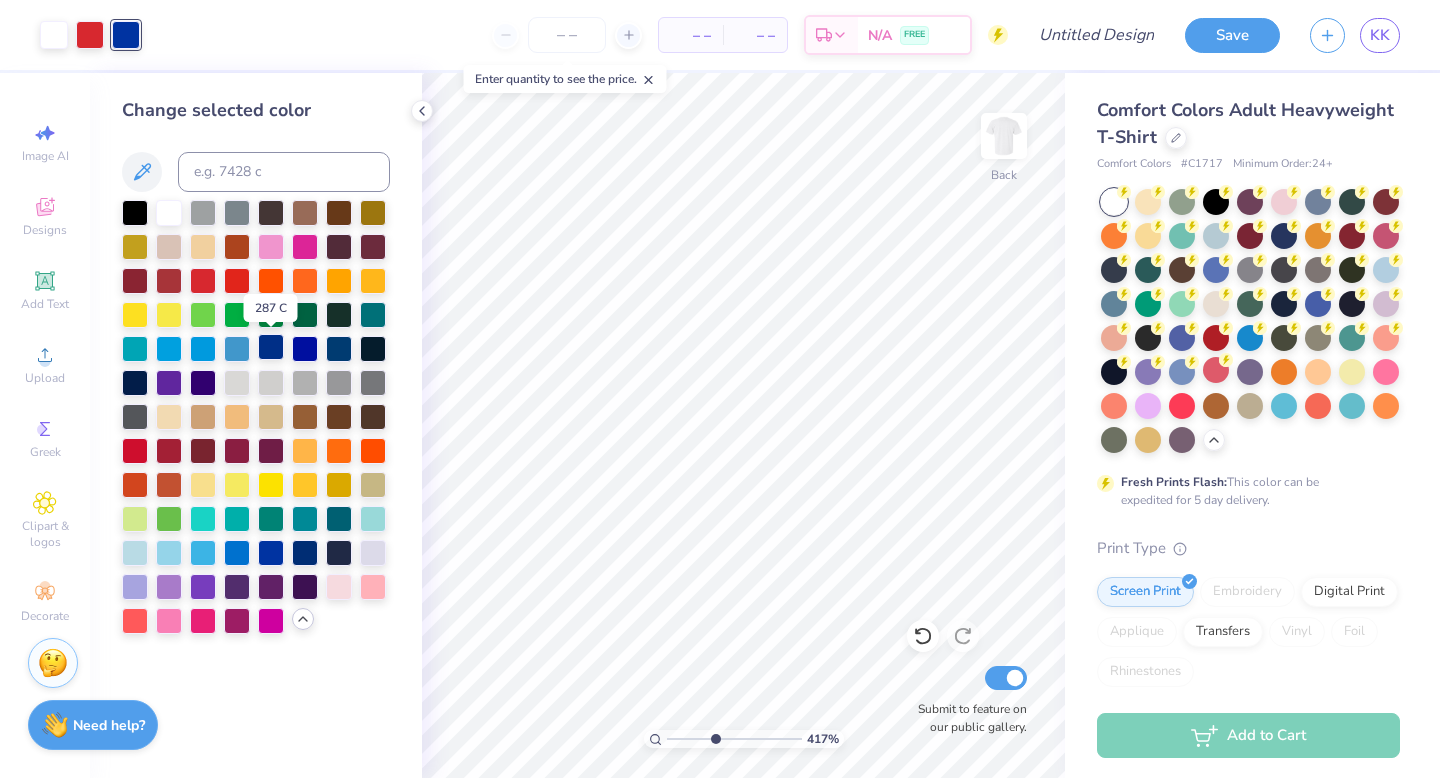 click at bounding box center [271, 347] 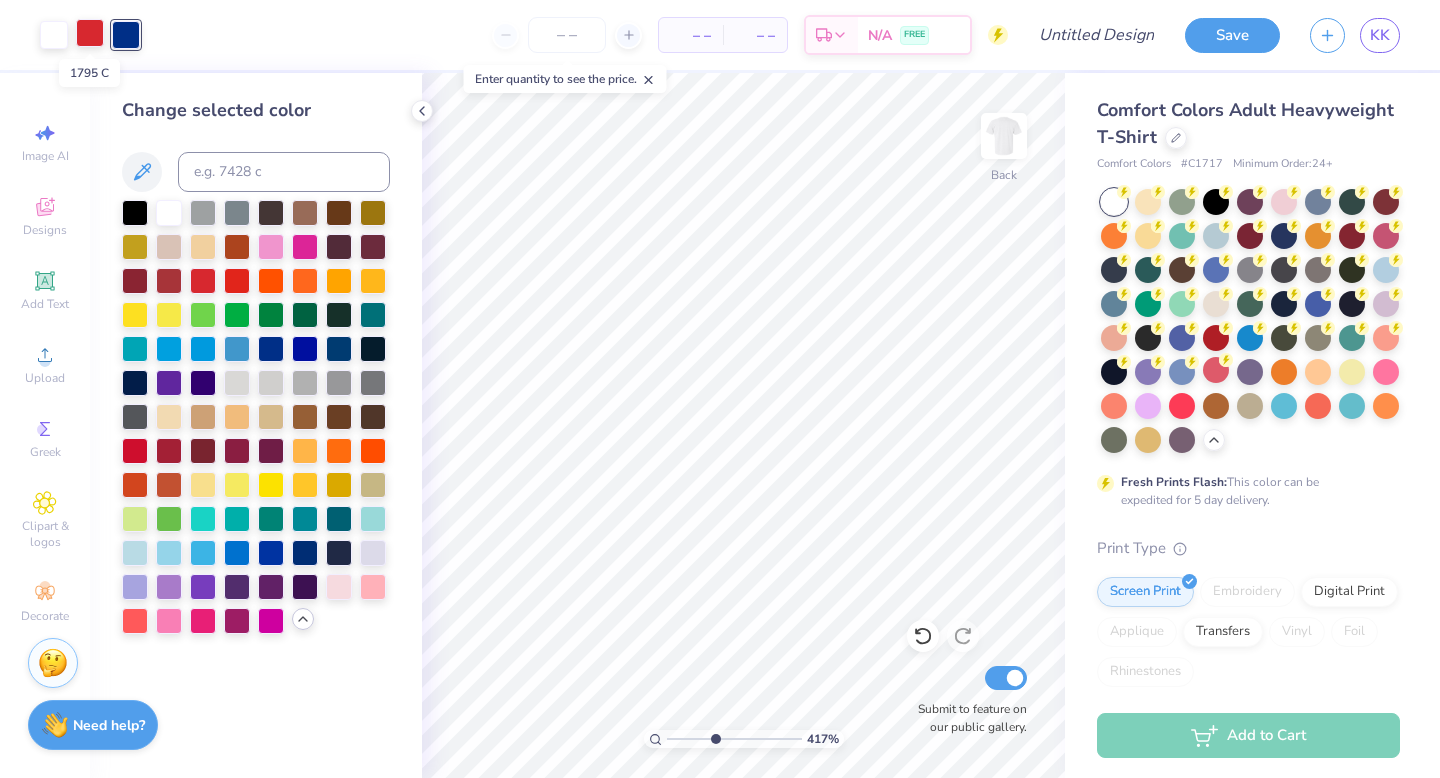 click at bounding box center [90, 33] 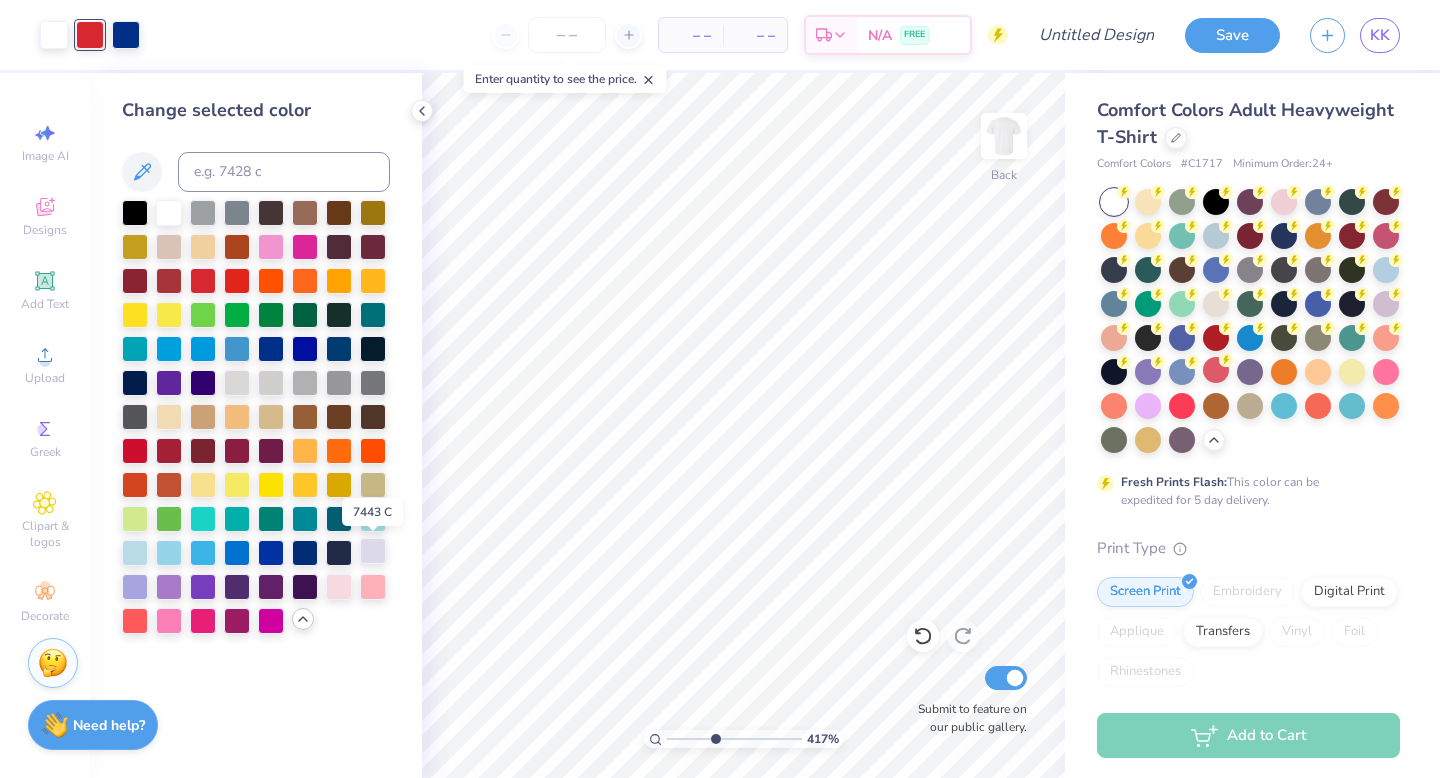 click at bounding box center [373, 551] 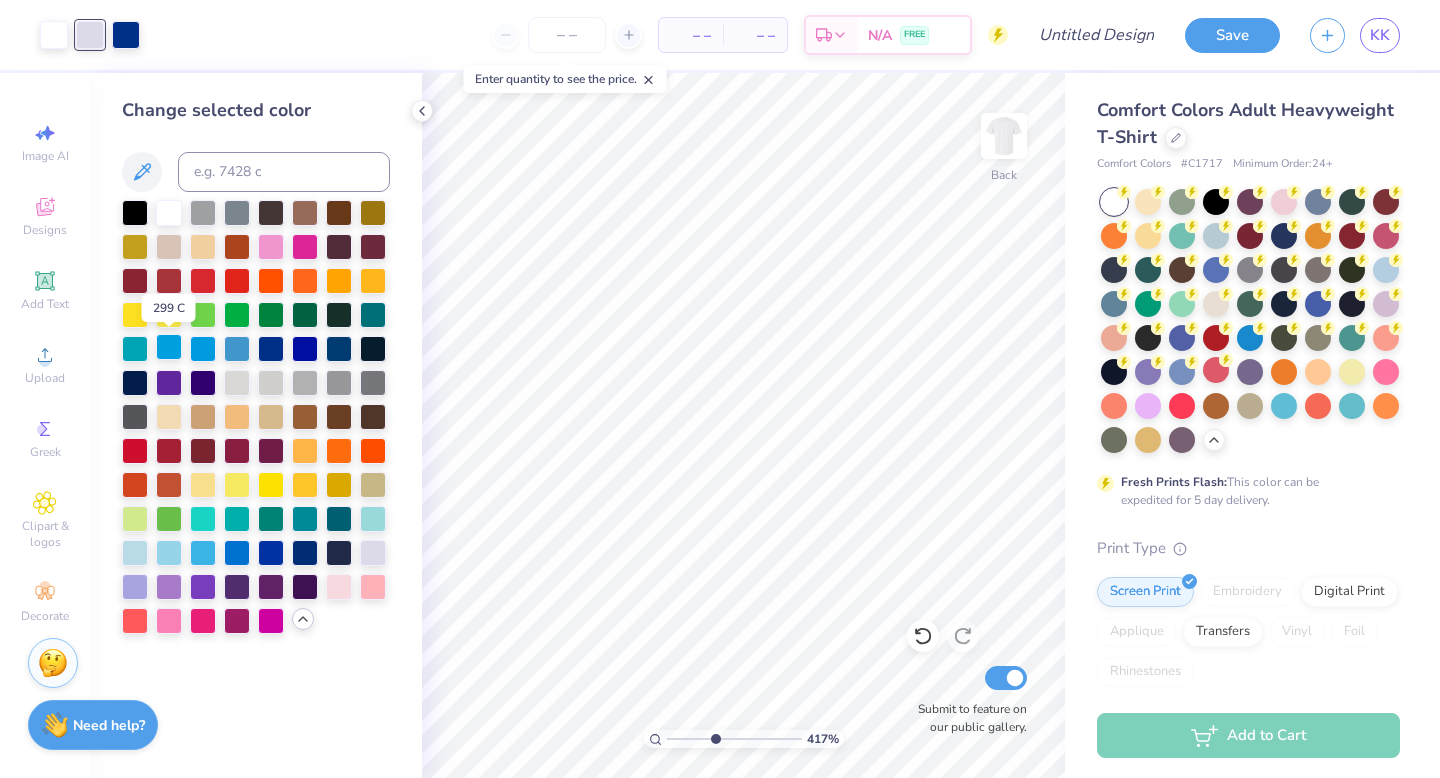 click at bounding box center [169, 347] 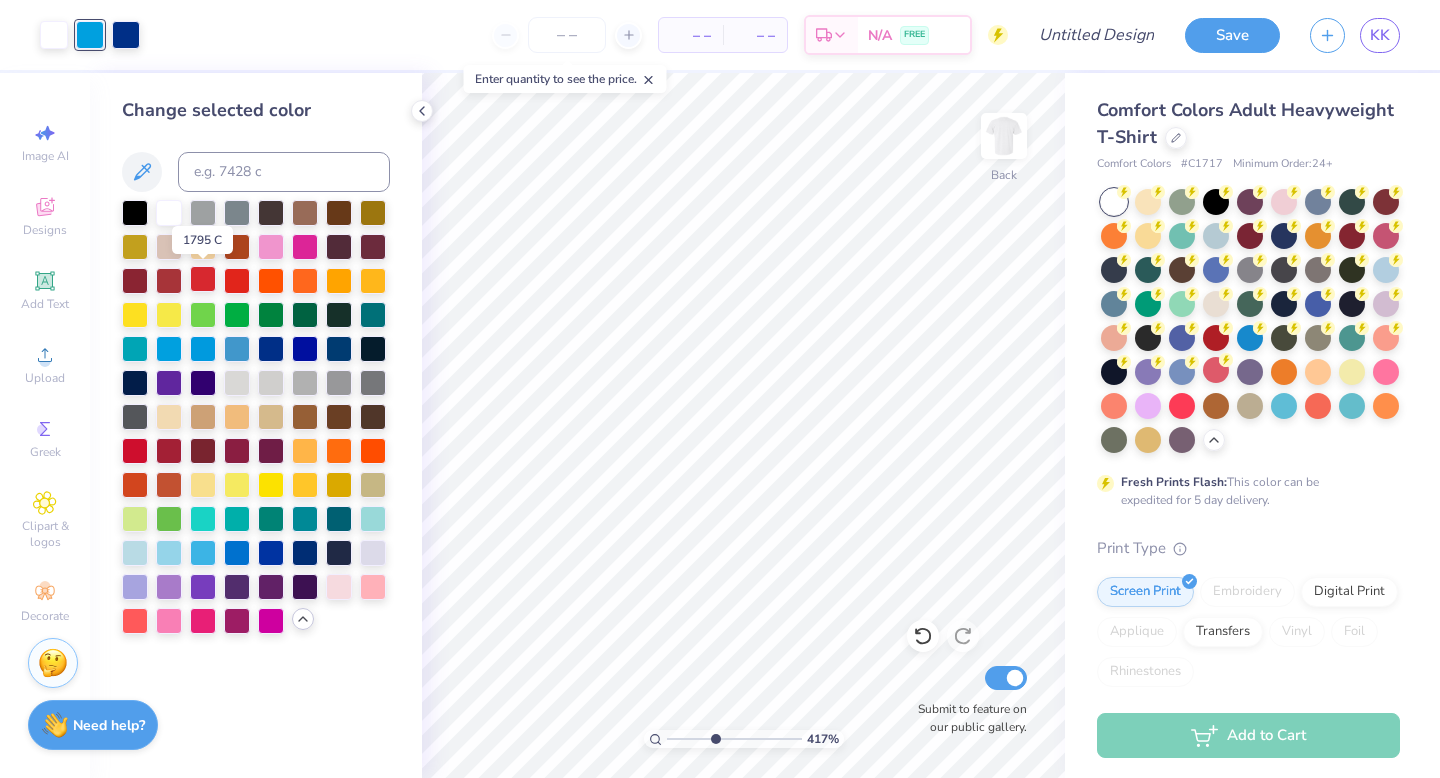 click at bounding box center [203, 279] 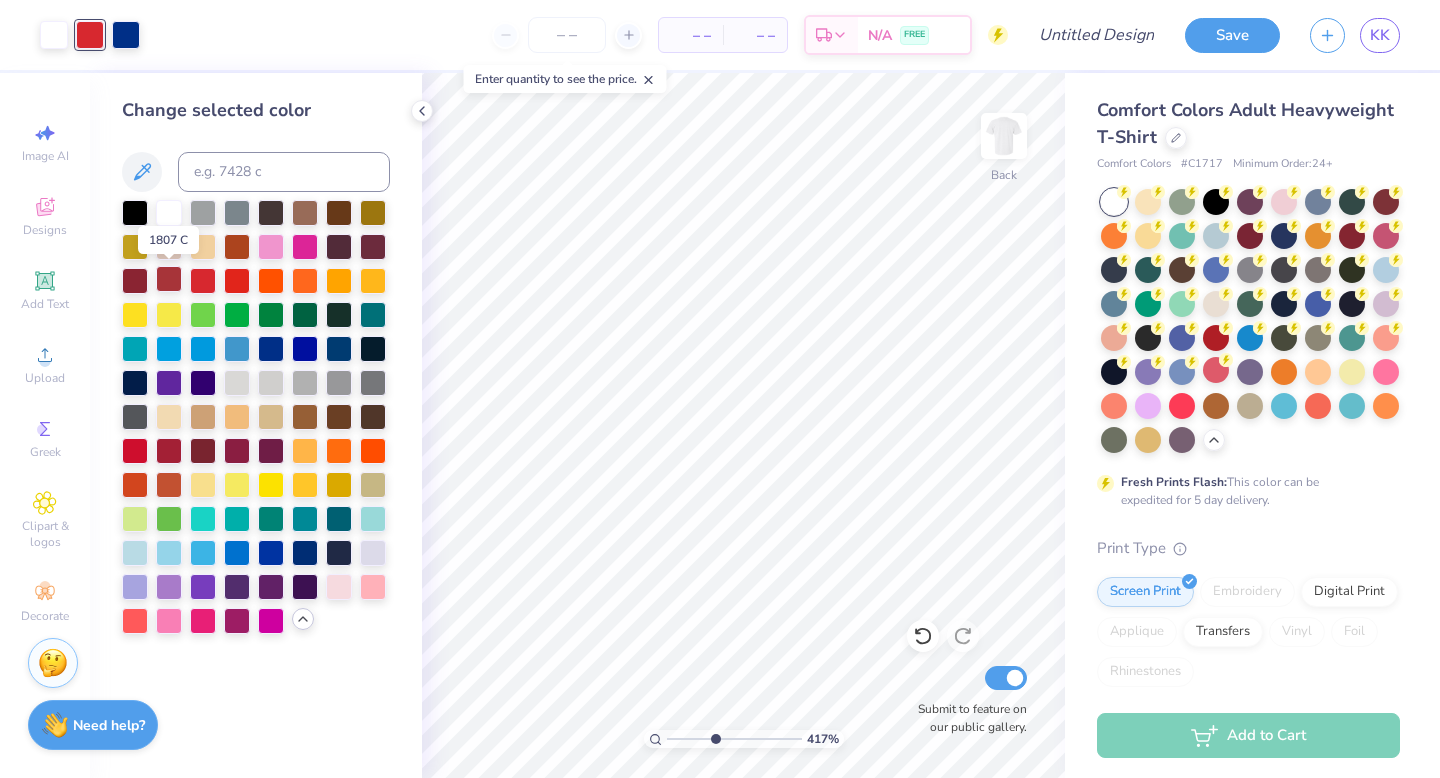 click at bounding box center (169, 279) 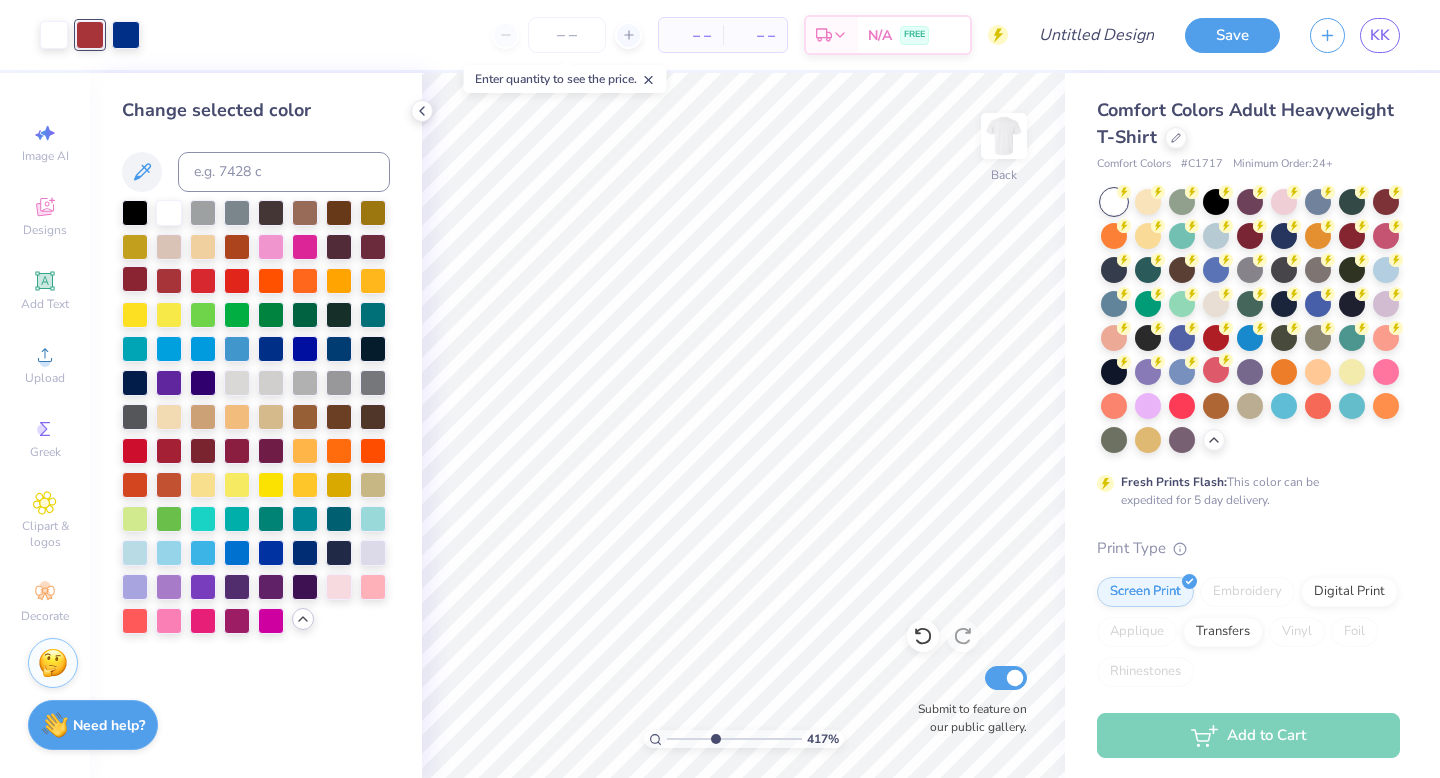 click at bounding box center [135, 279] 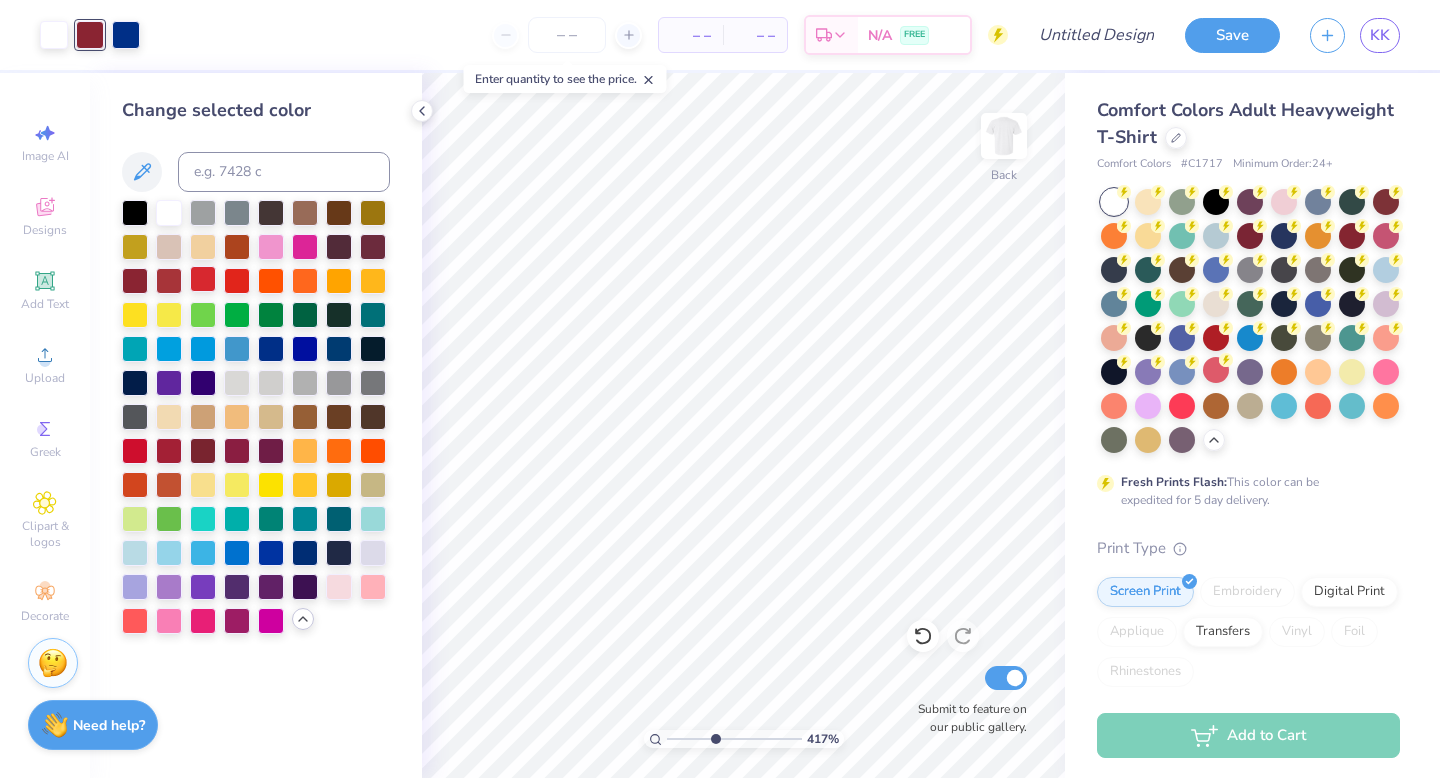 click at bounding box center [203, 279] 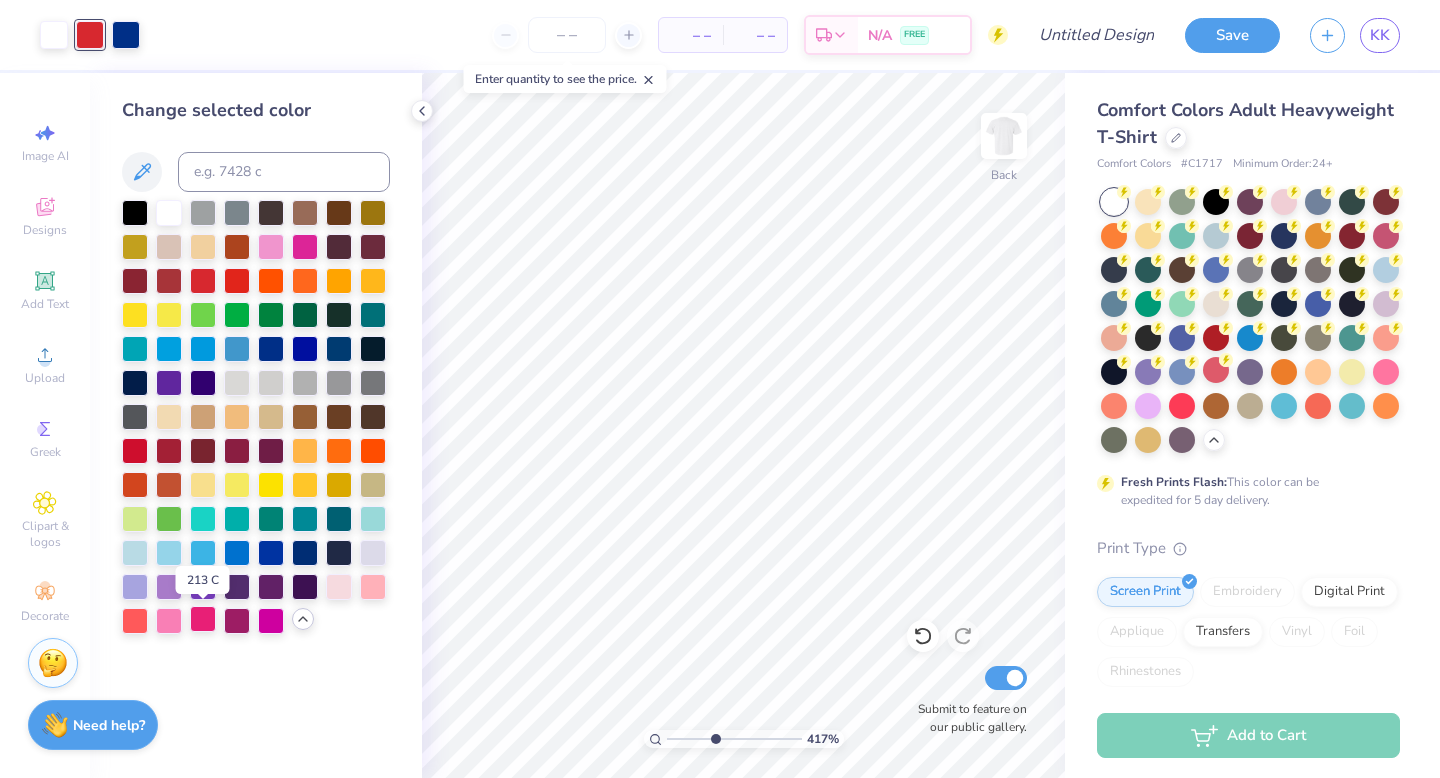 click at bounding box center (203, 619) 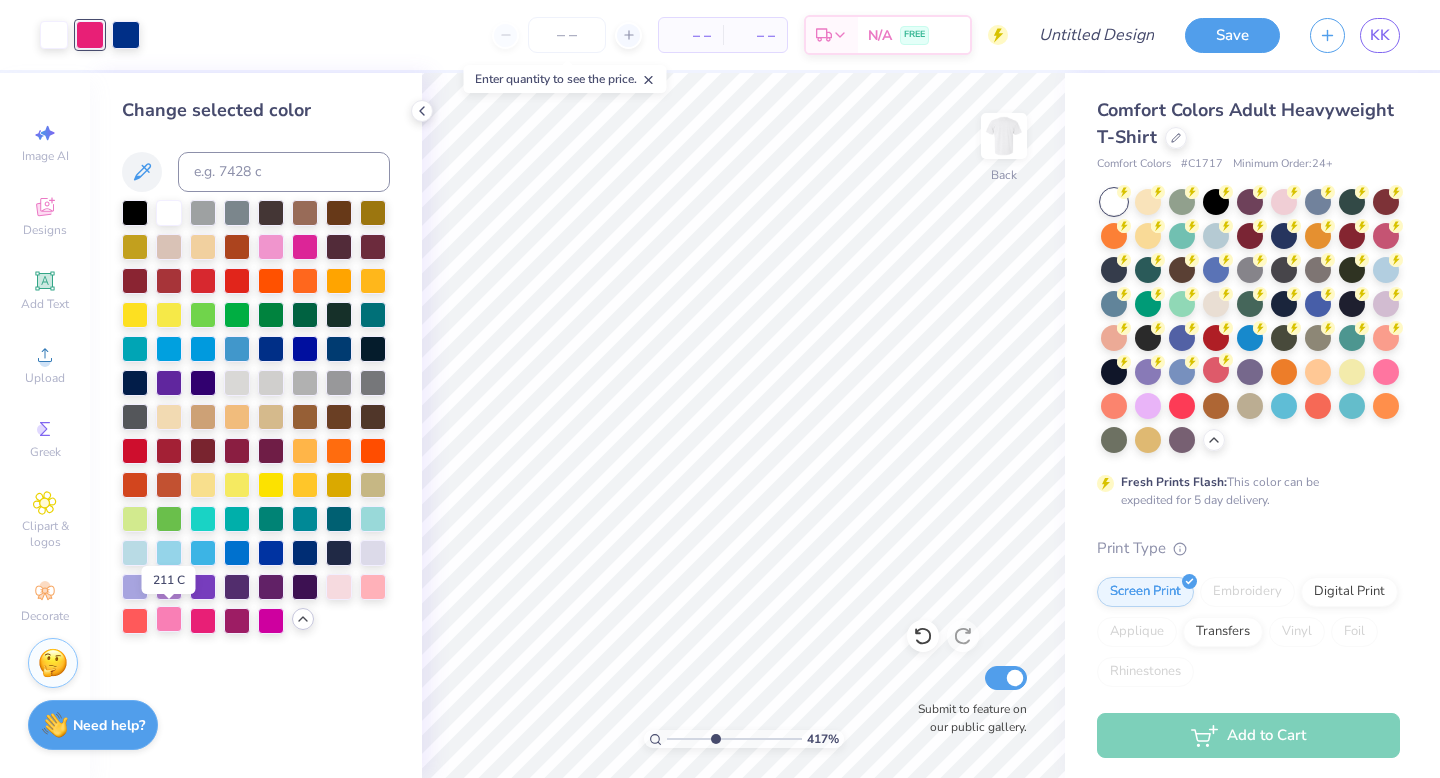 click at bounding box center [169, 619] 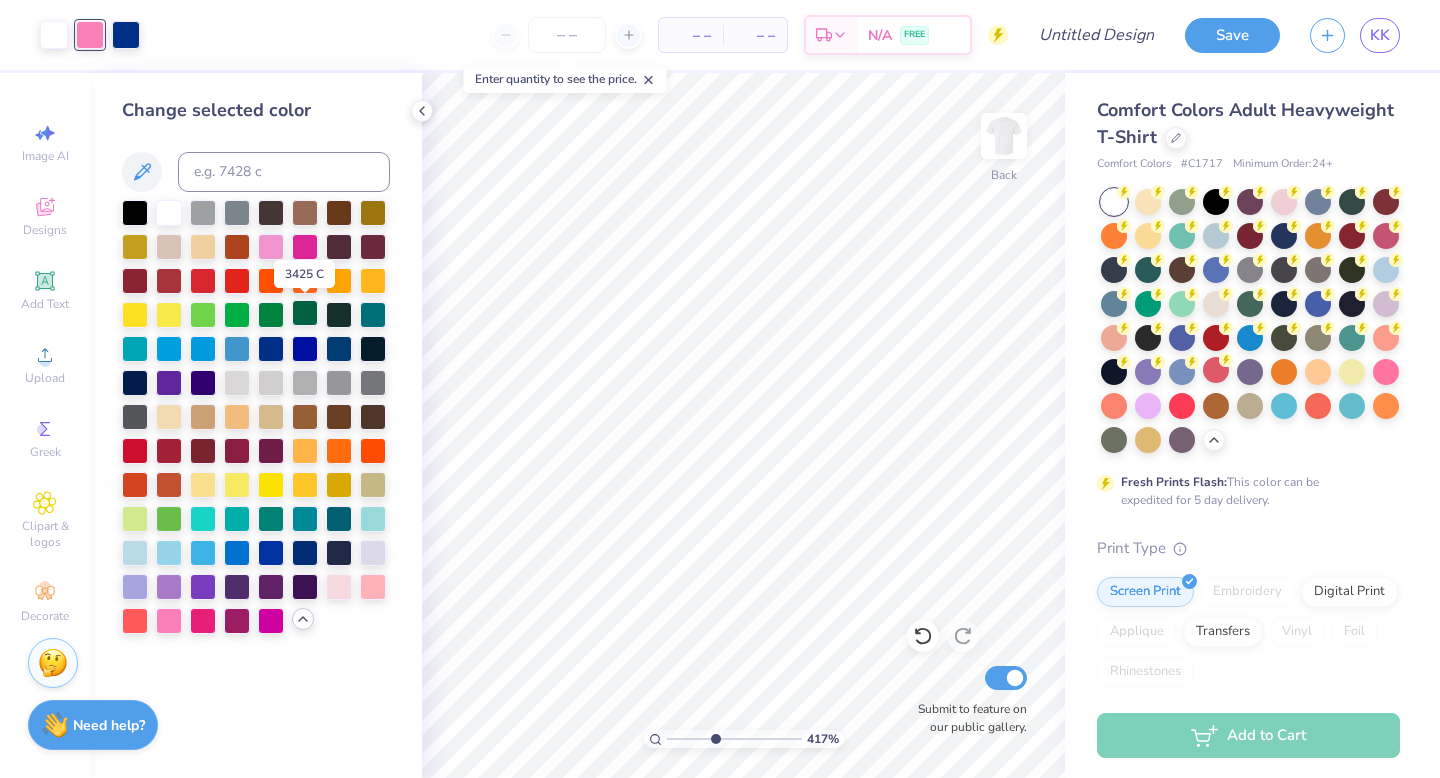 click at bounding box center (305, 313) 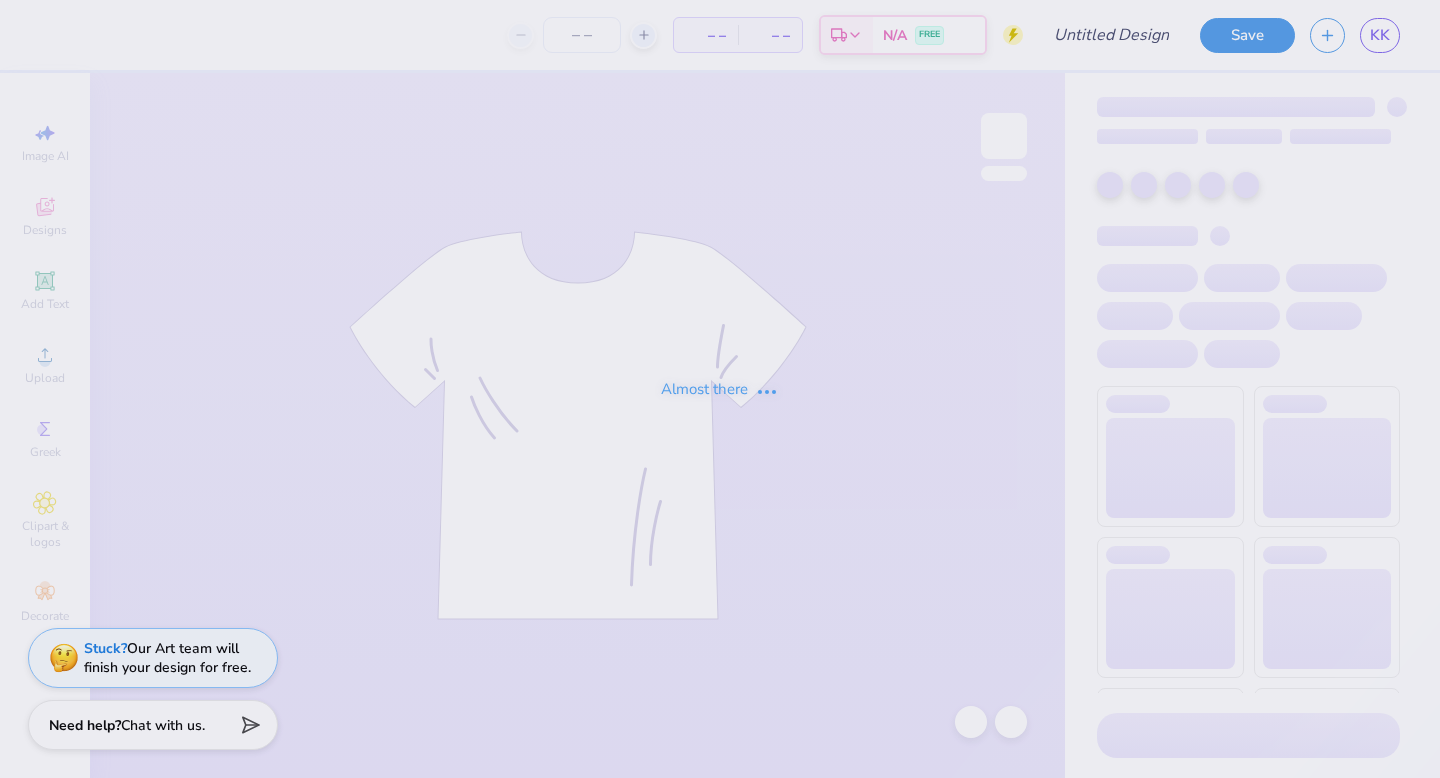 scroll, scrollTop: 0, scrollLeft: 0, axis: both 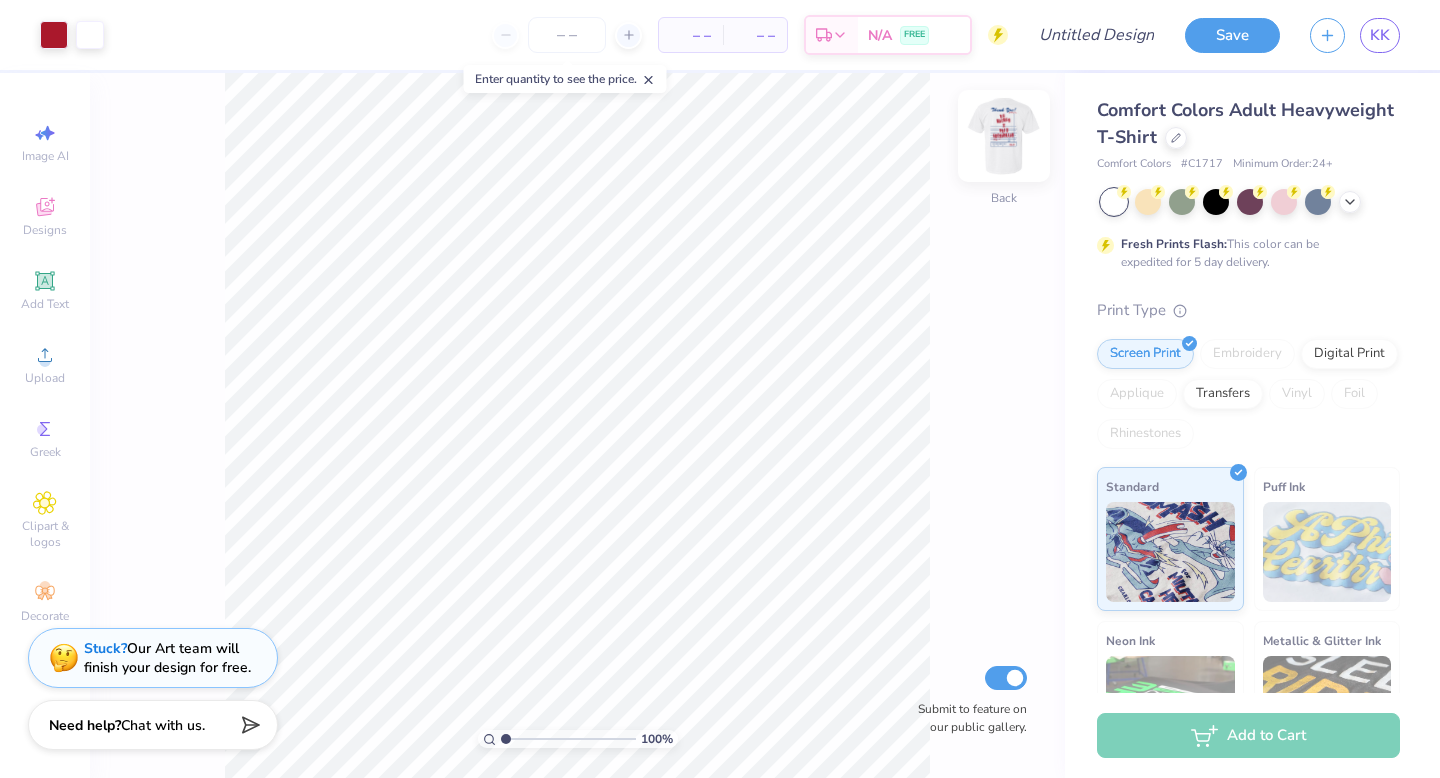click at bounding box center (1004, 136) 